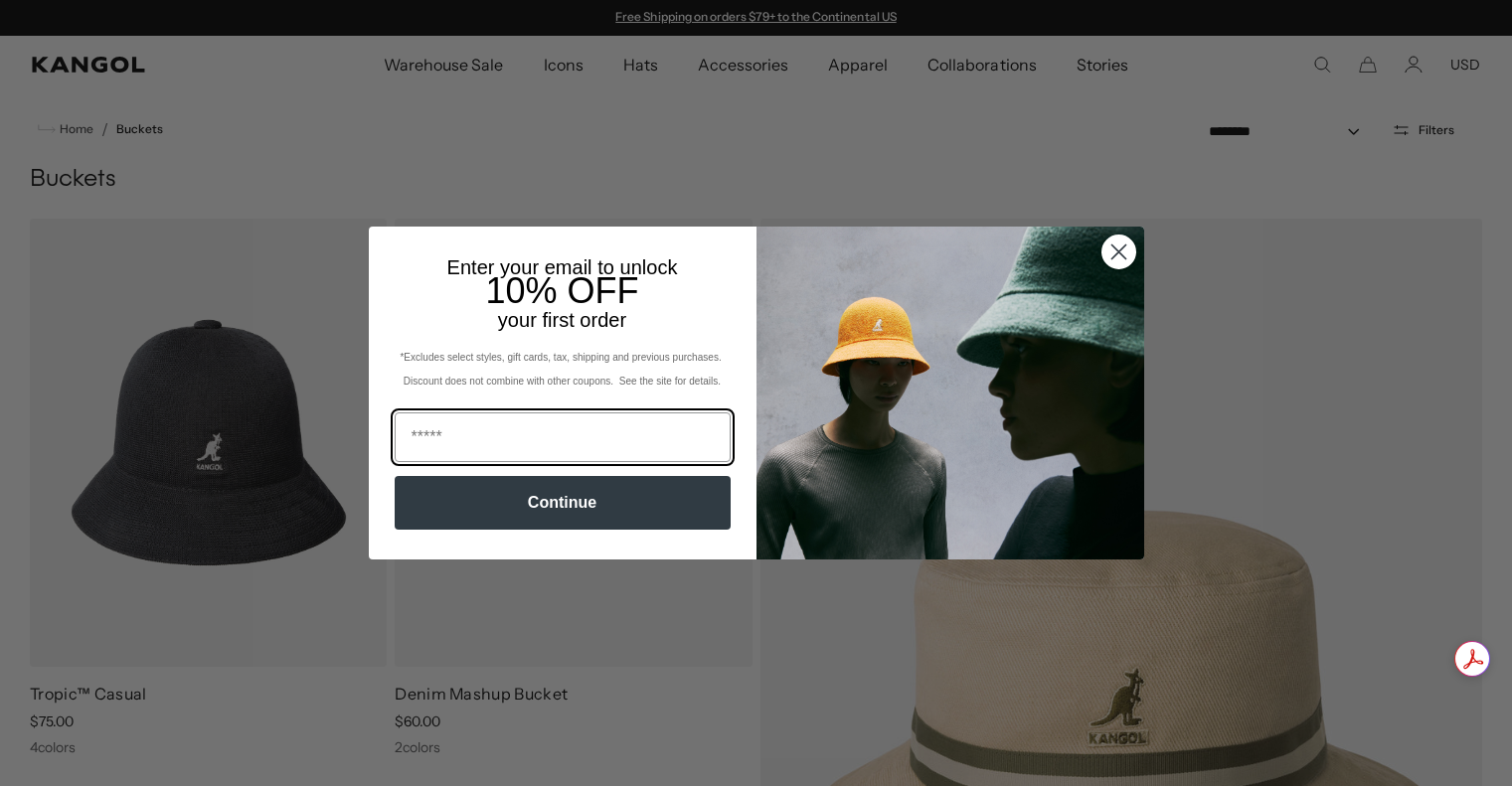 scroll, scrollTop: 0, scrollLeft: 0, axis: both 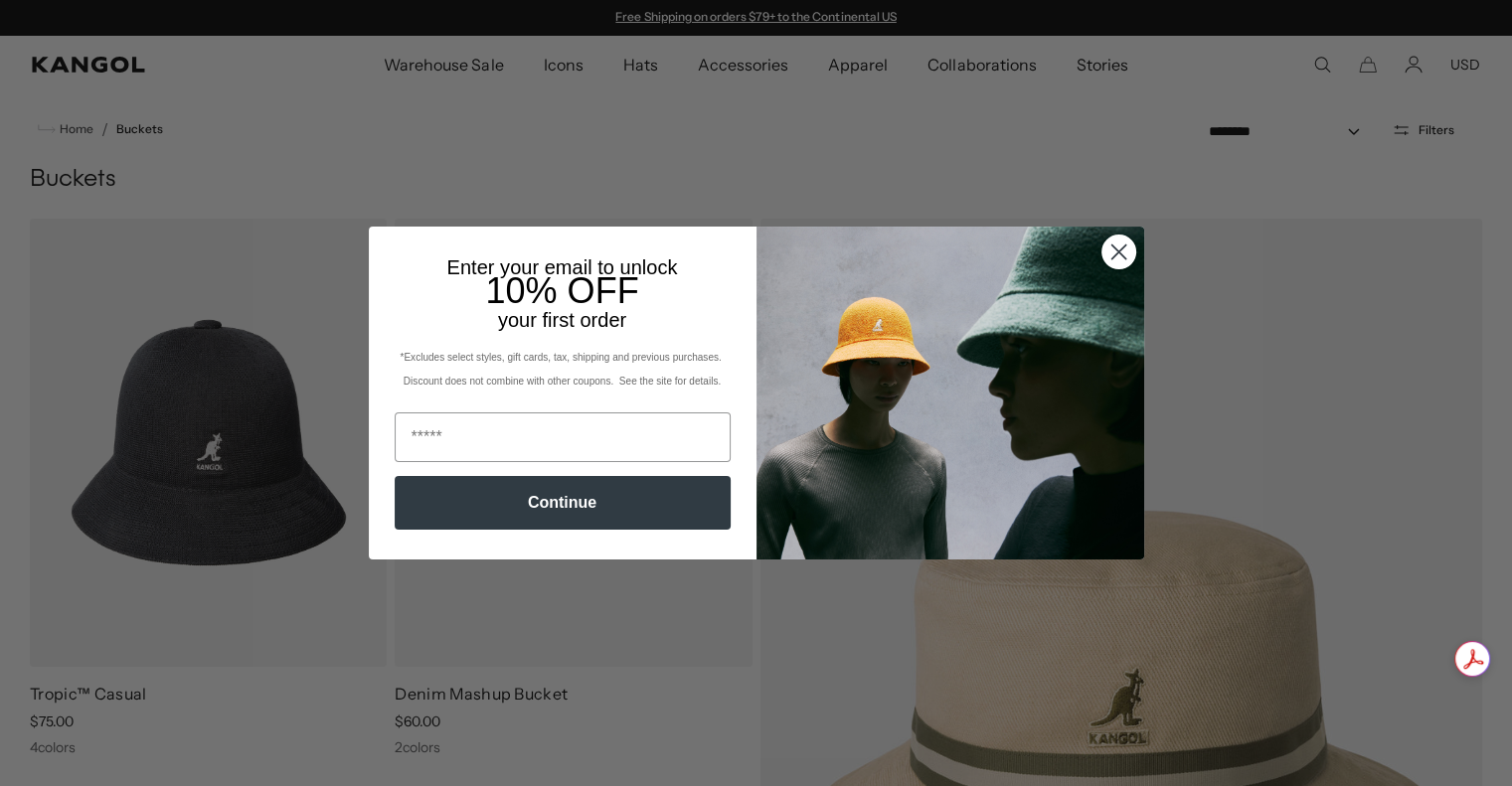 click 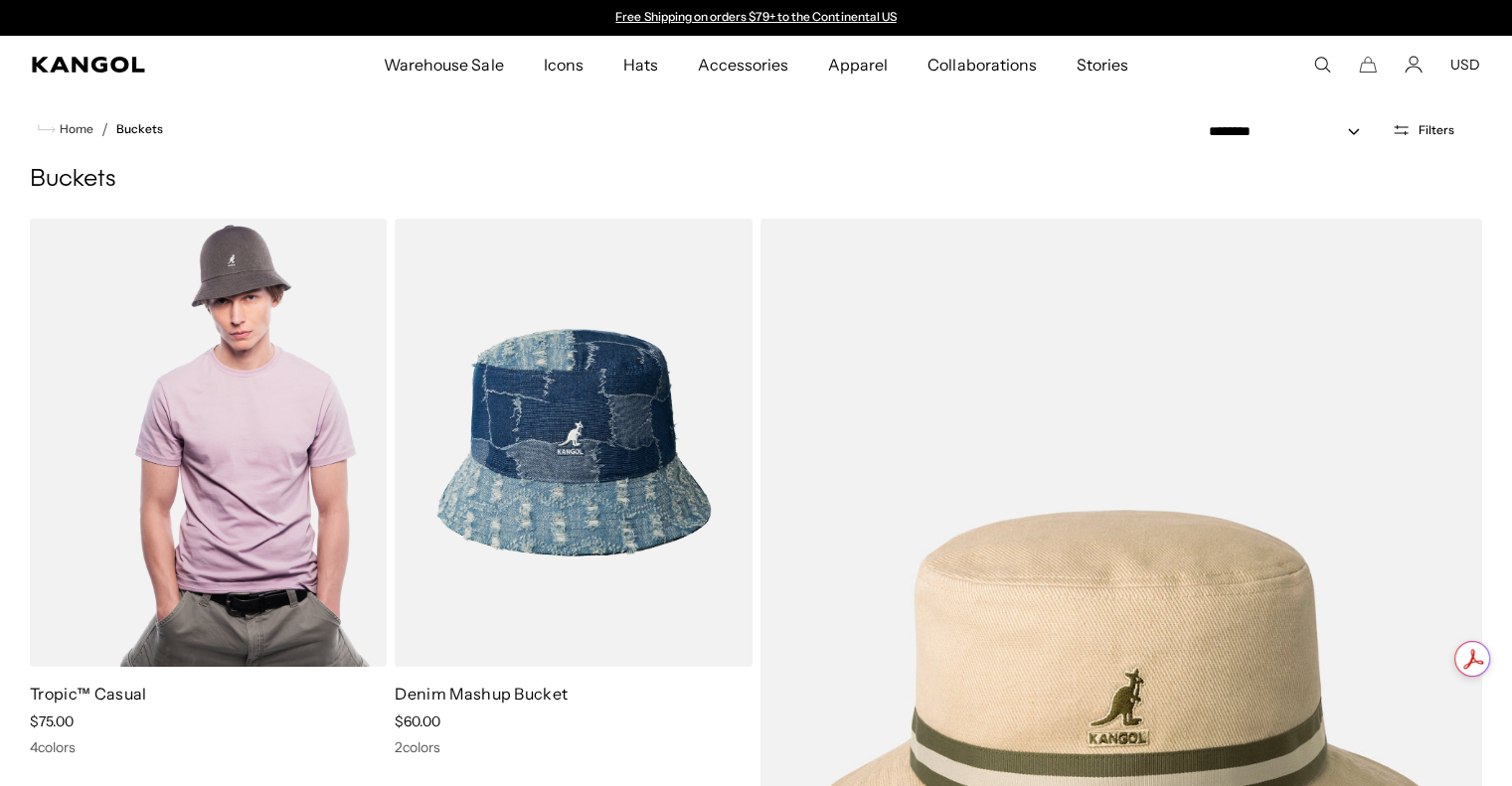 scroll, scrollTop: 0, scrollLeft: 0, axis: both 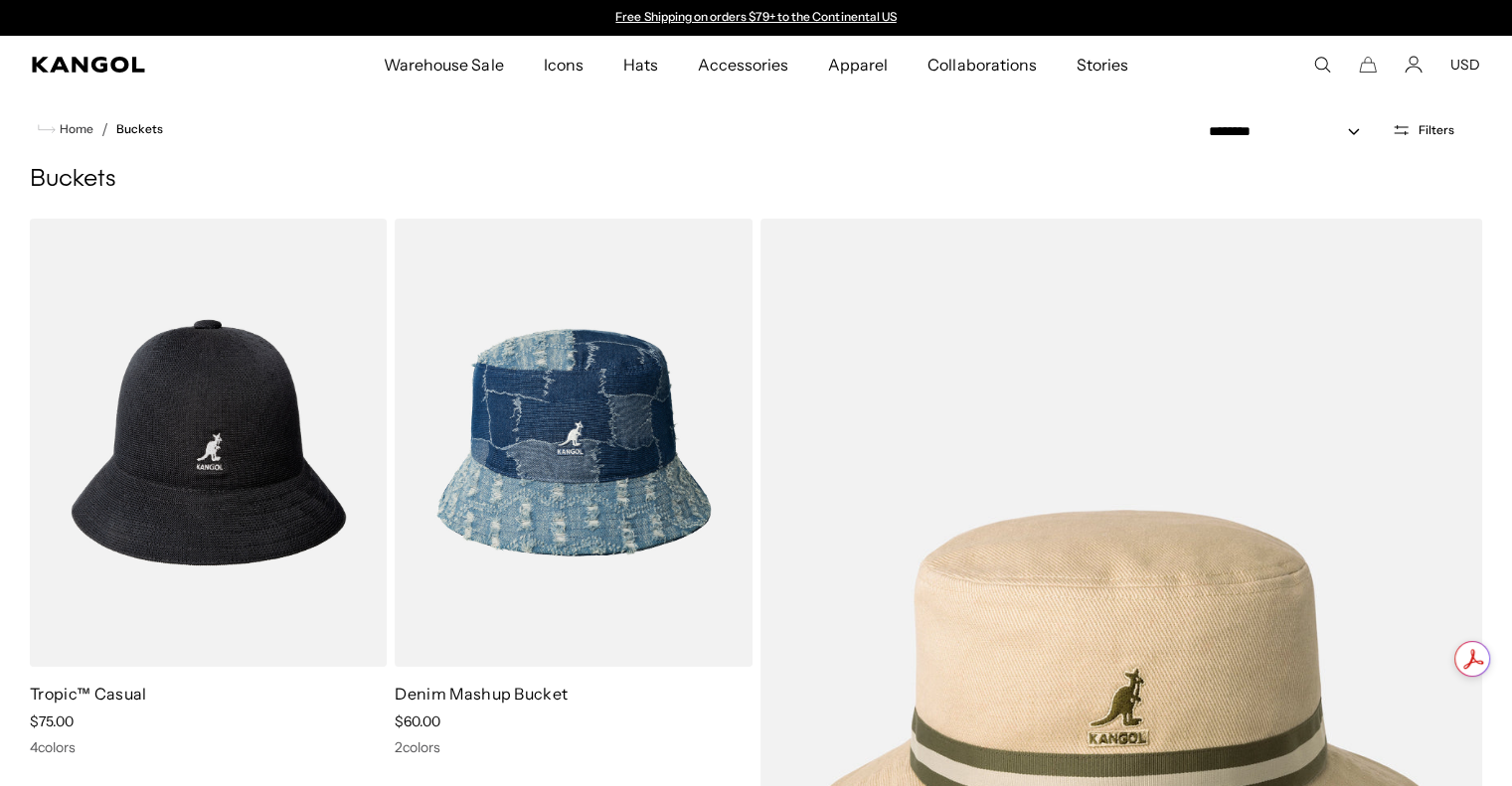 click on "Filters" at bounding box center [1436, 130] 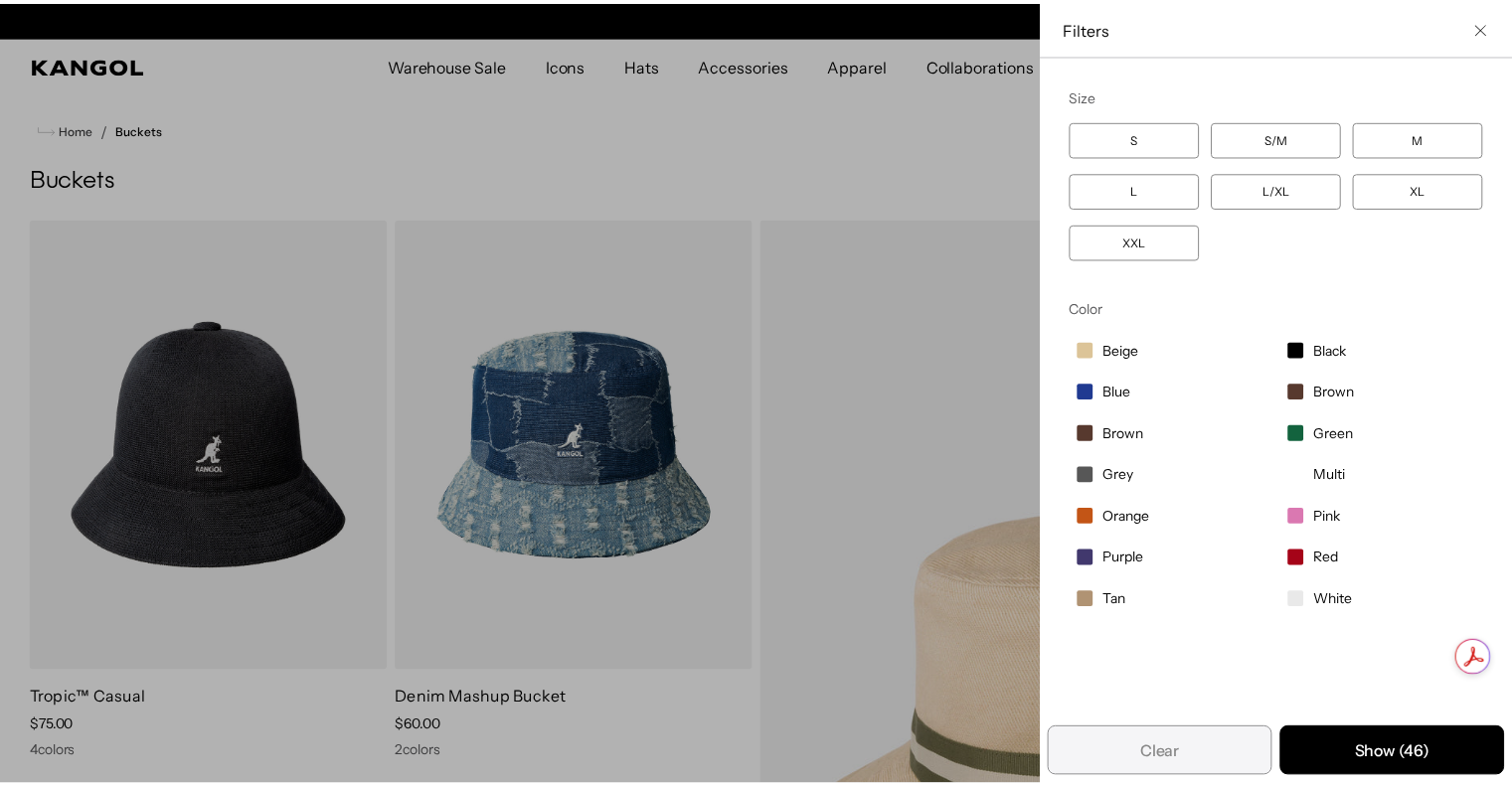 scroll, scrollTop: 0, scrollLeft: 0, axis: both 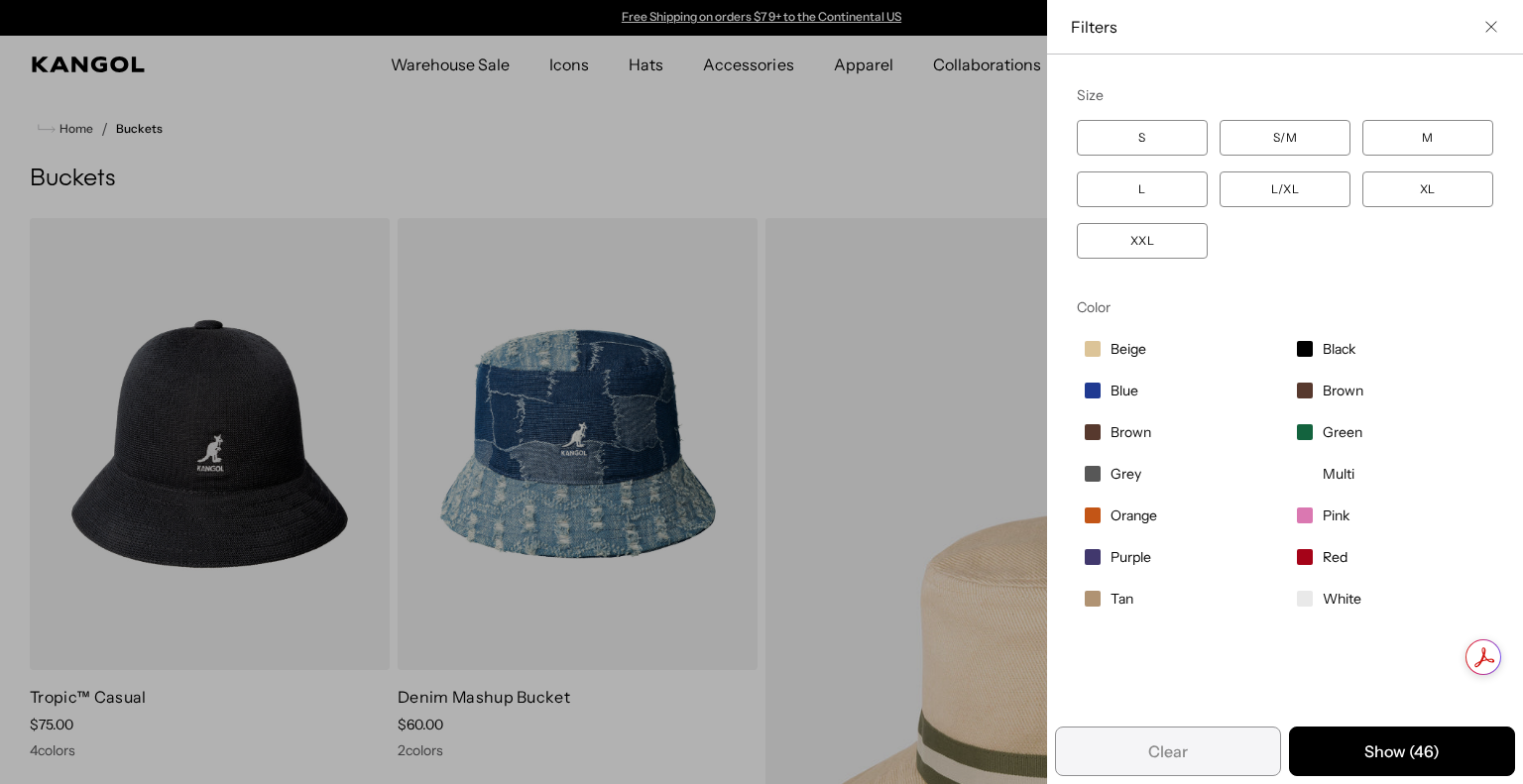 click on "Filters" at bounding box center (1285, 27) 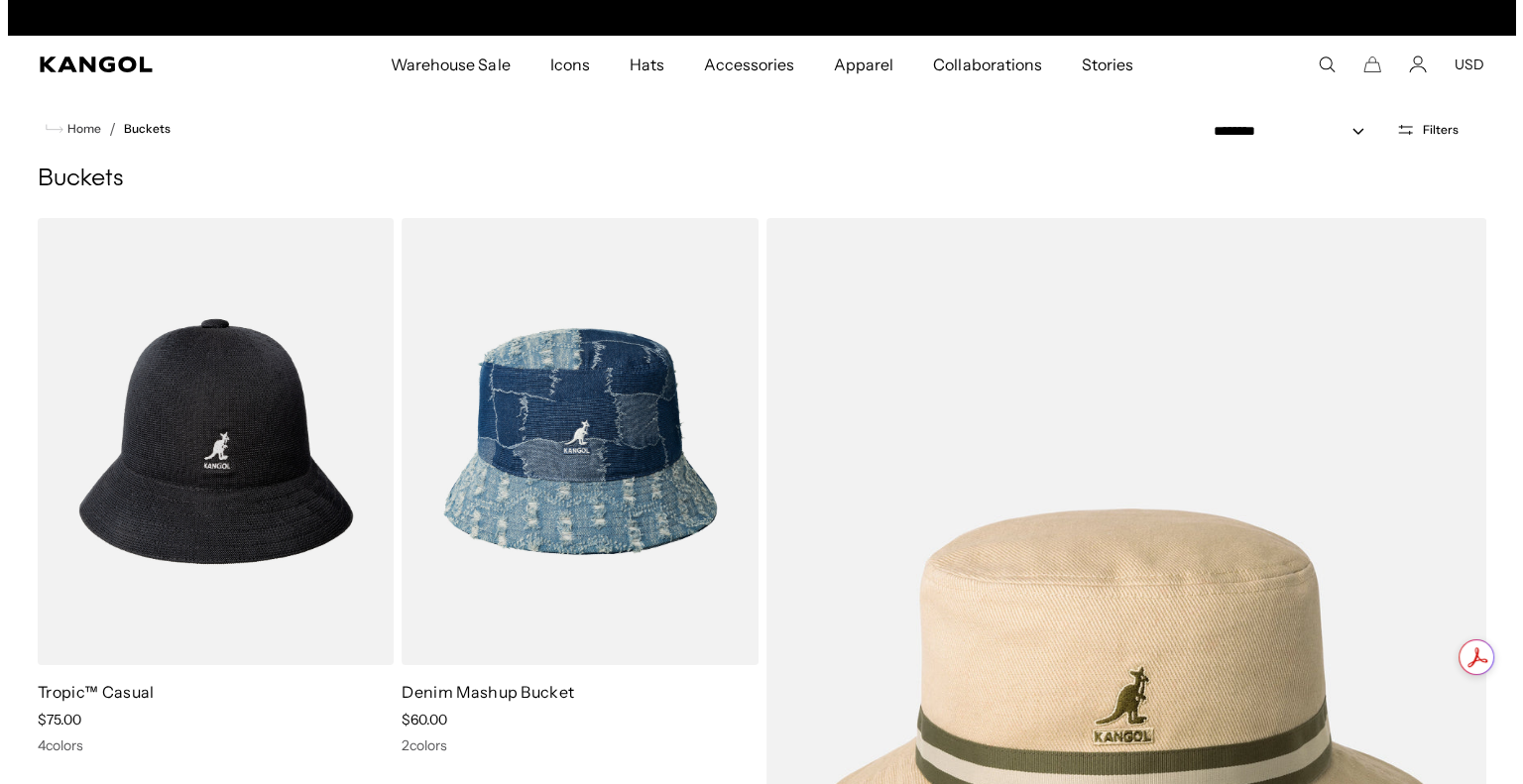 scroll, scrollTop: 0, scrollLeft: 409, axis: horizontal 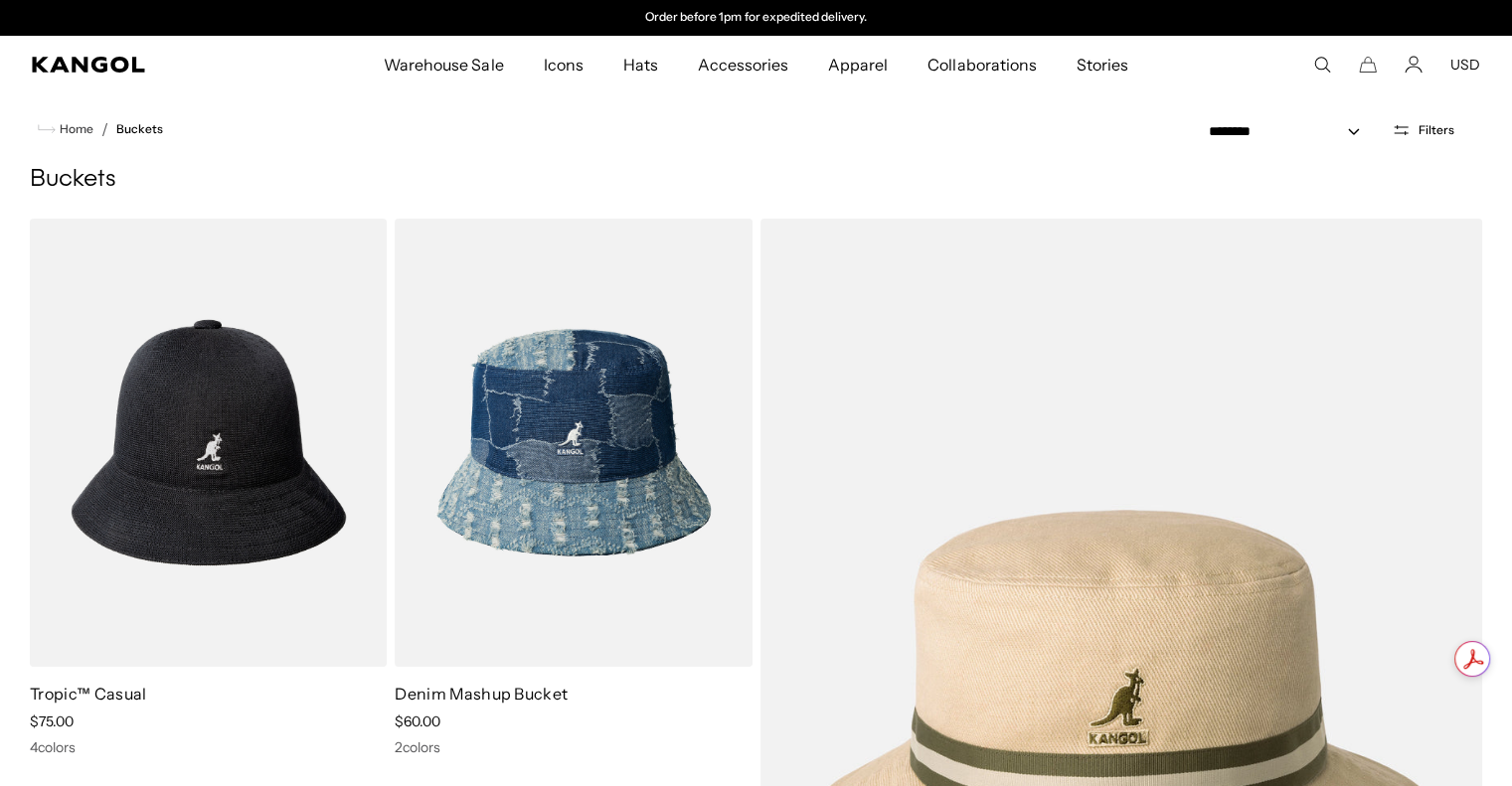 click 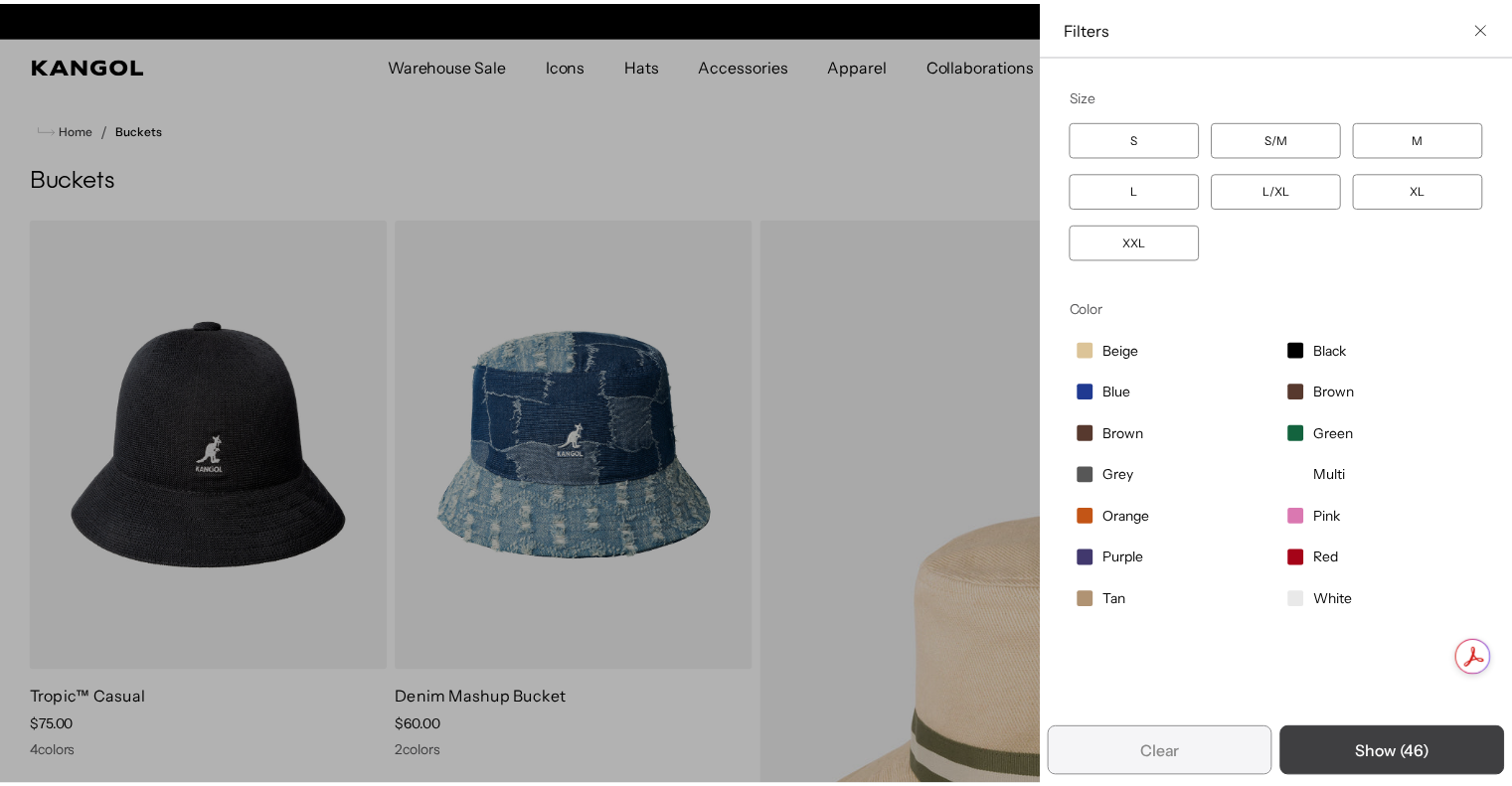 scroll, scrollTop: 0, scrollLeft: 0, axis: both 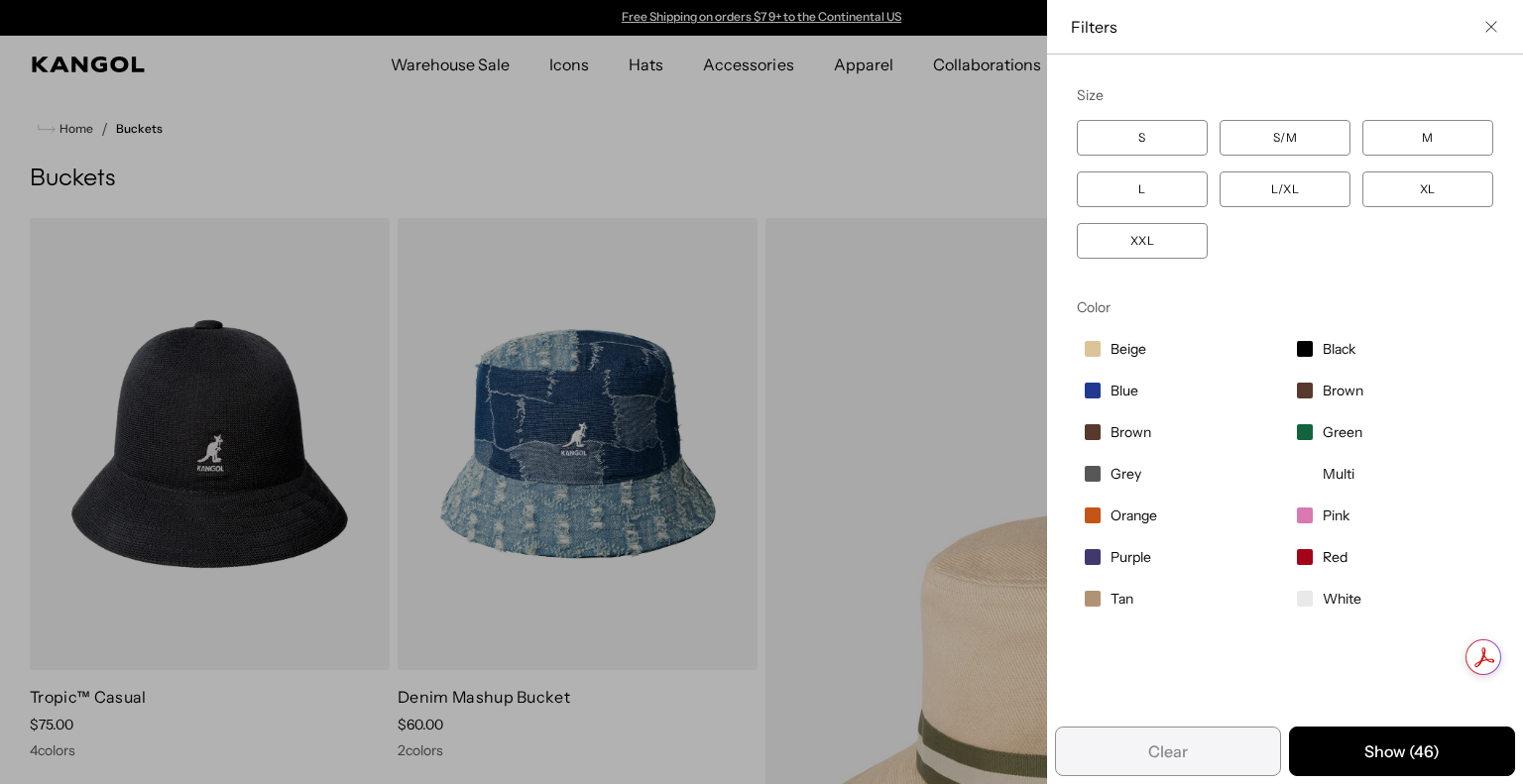 click 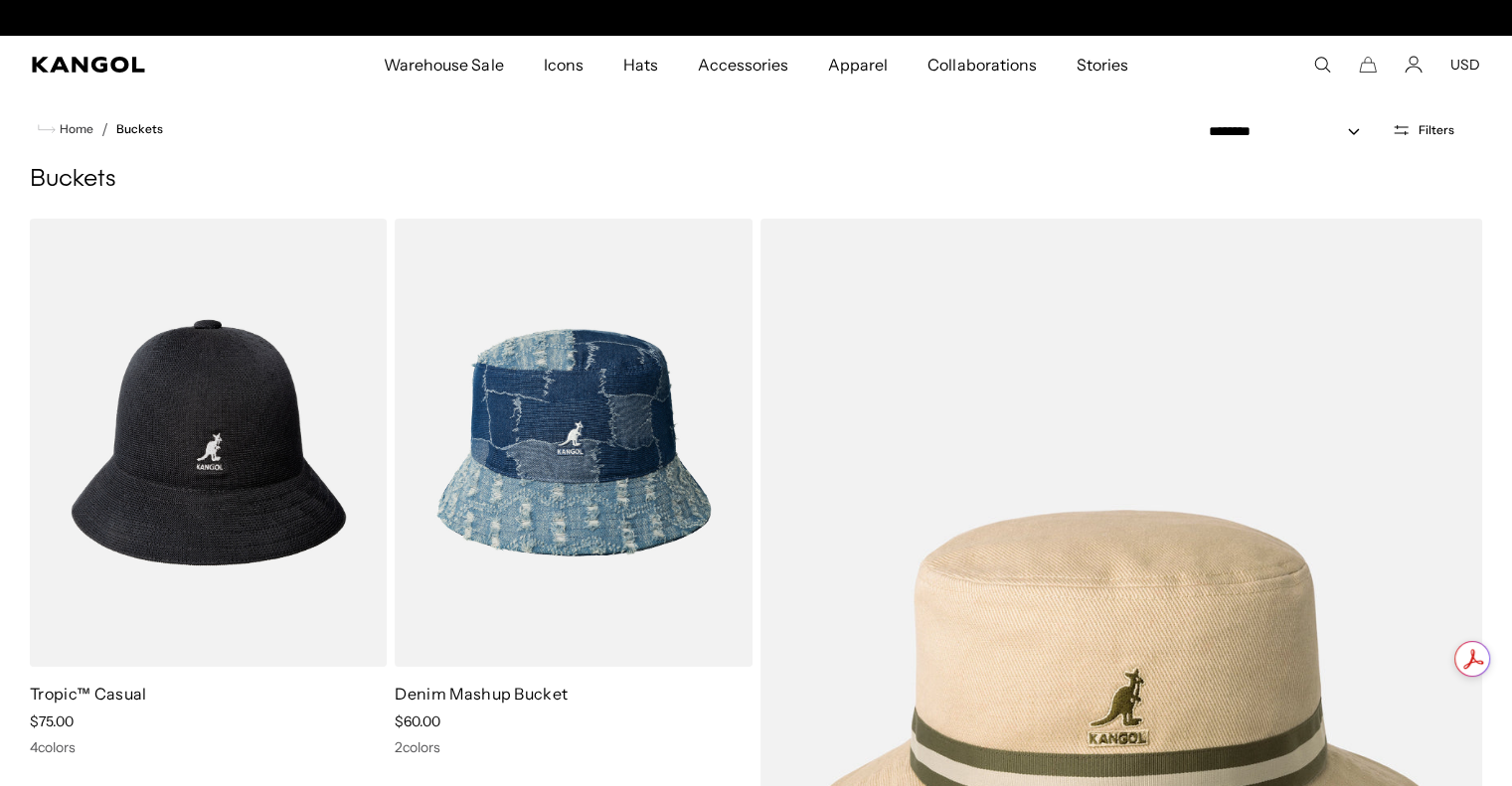 scroll 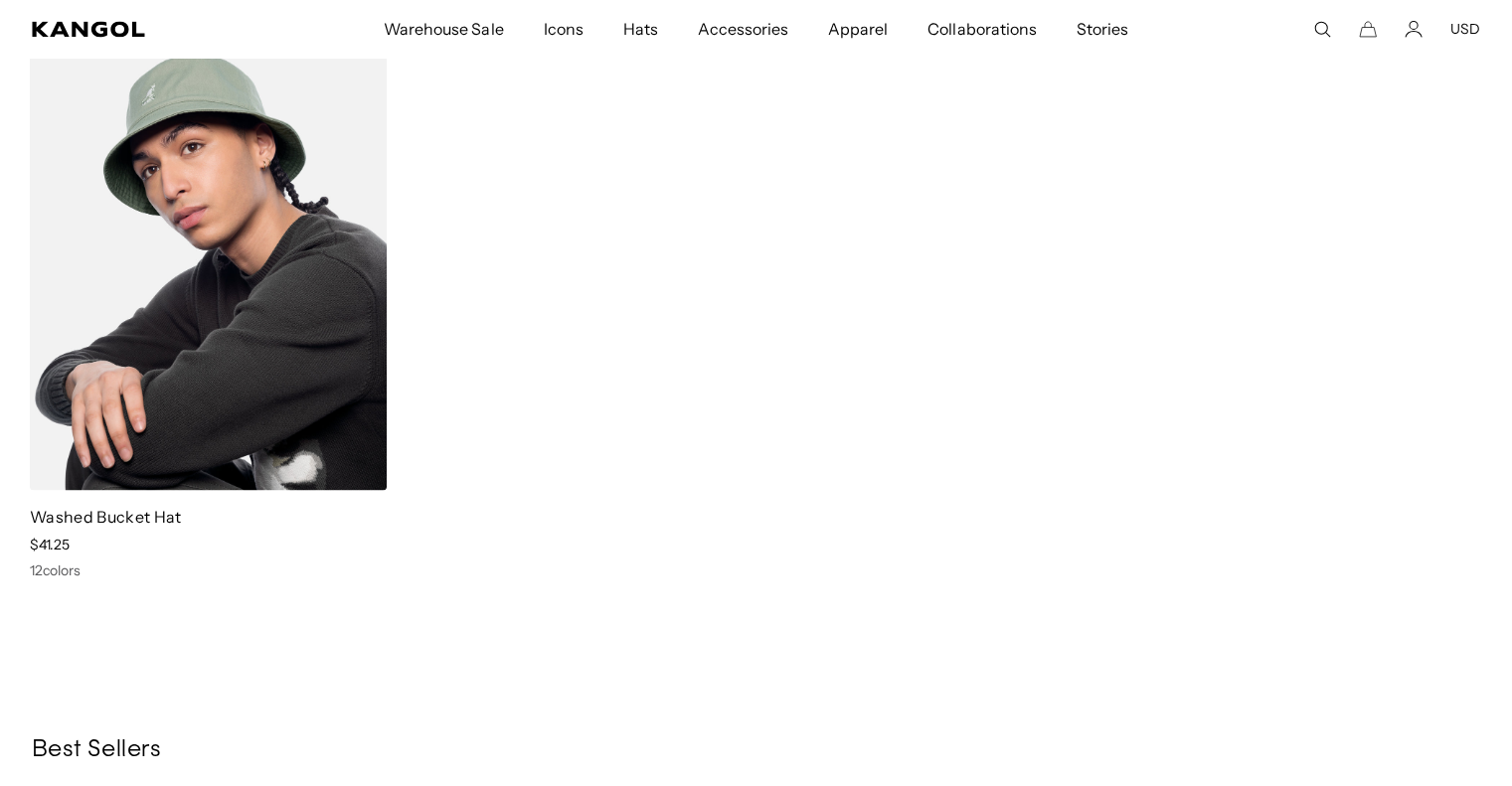 click at bounding box center [208, 265] 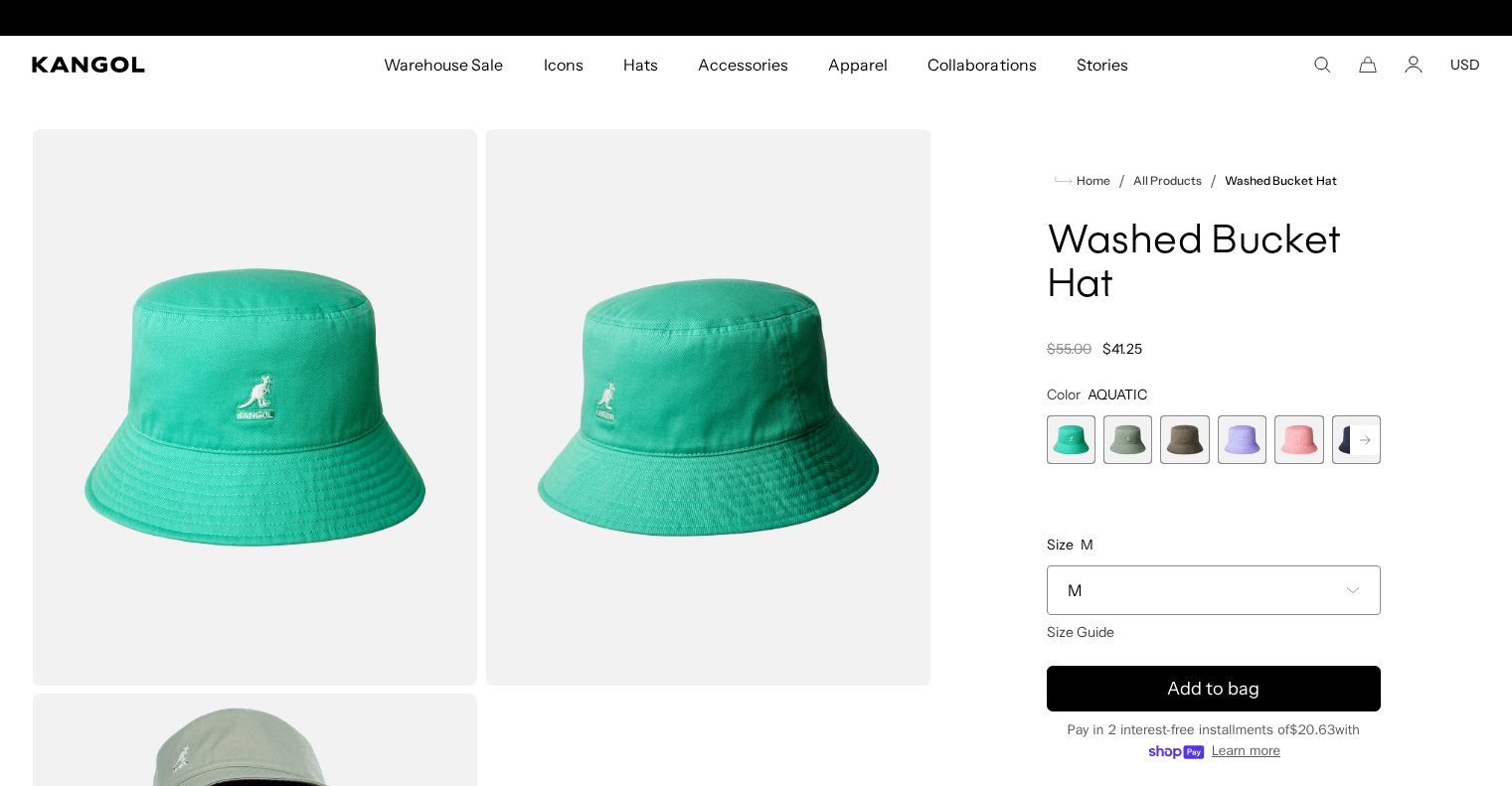 scroll, scrollTop: 0, scrollLeft: 0, axis: both 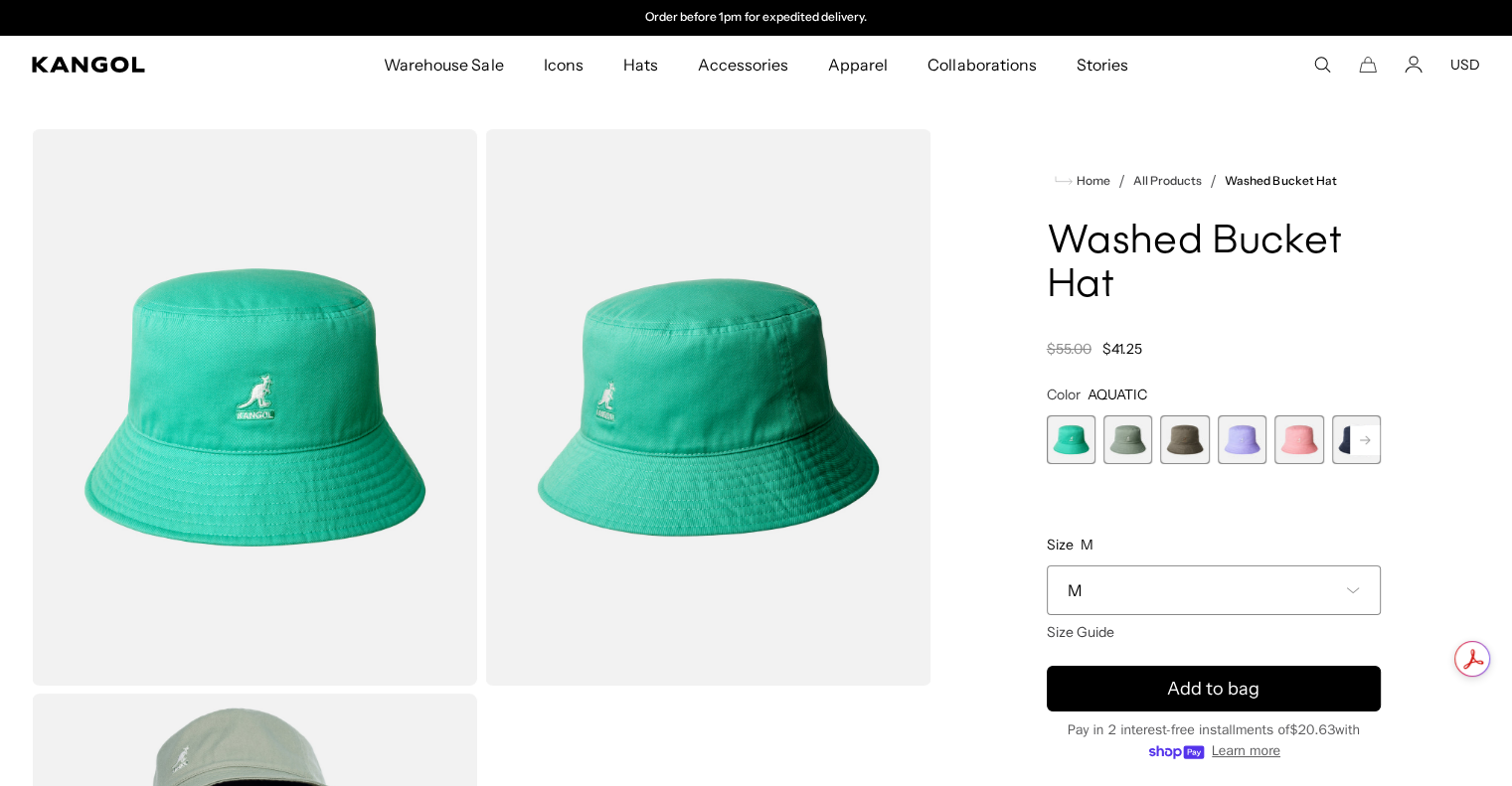 click 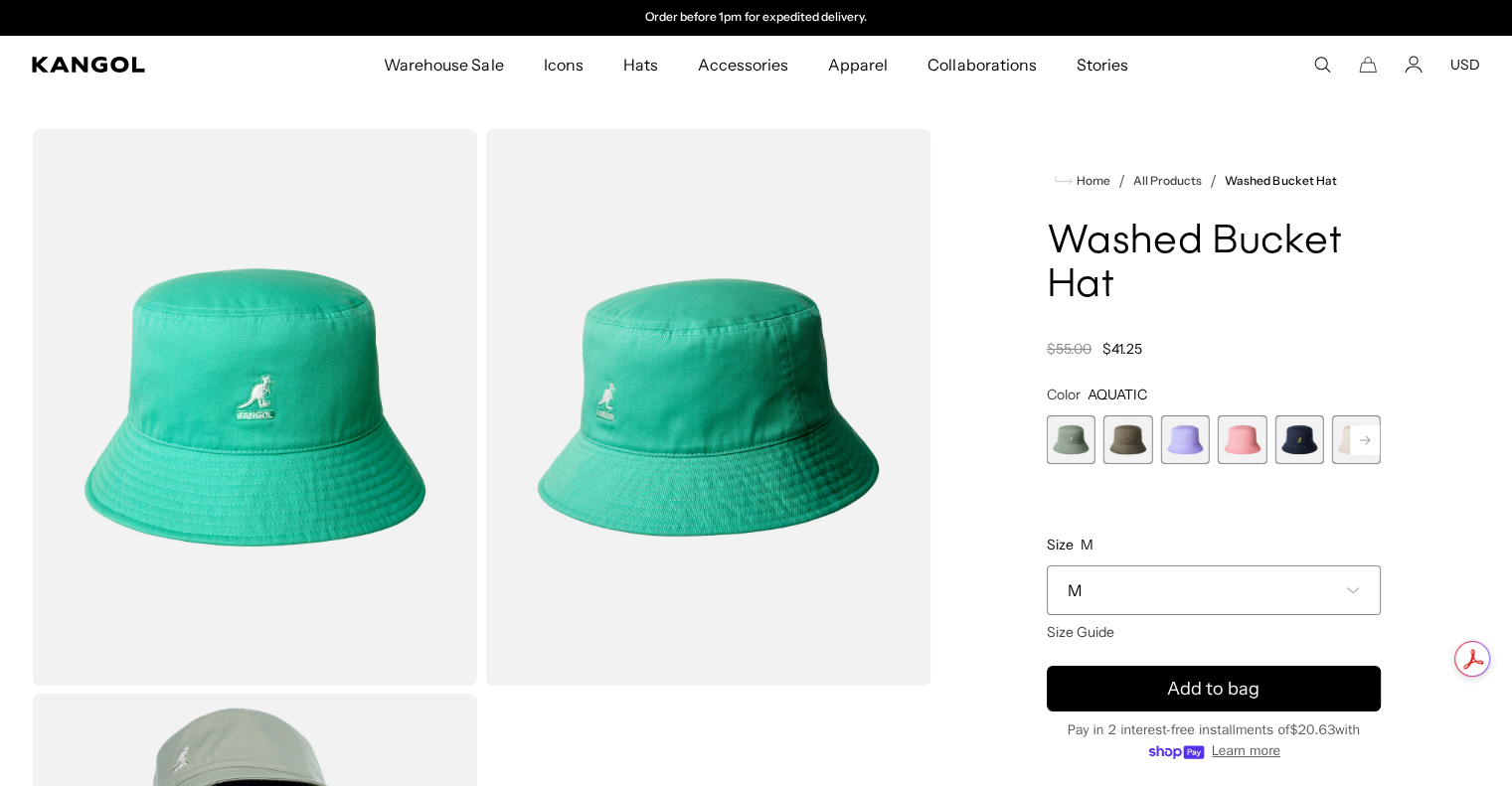 scroll, scrollTop: 0, scrollLeft: 0, axis: both 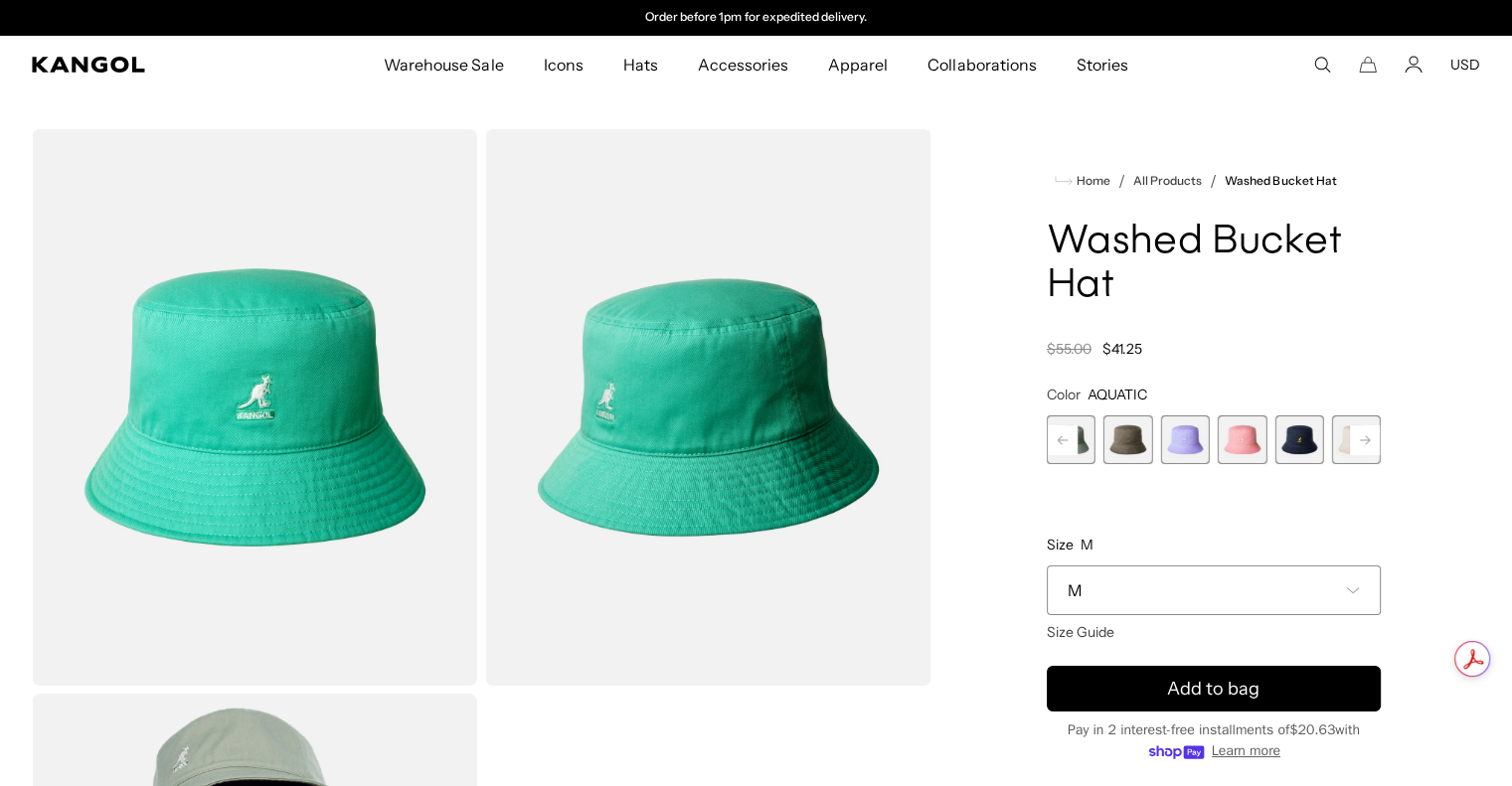 click 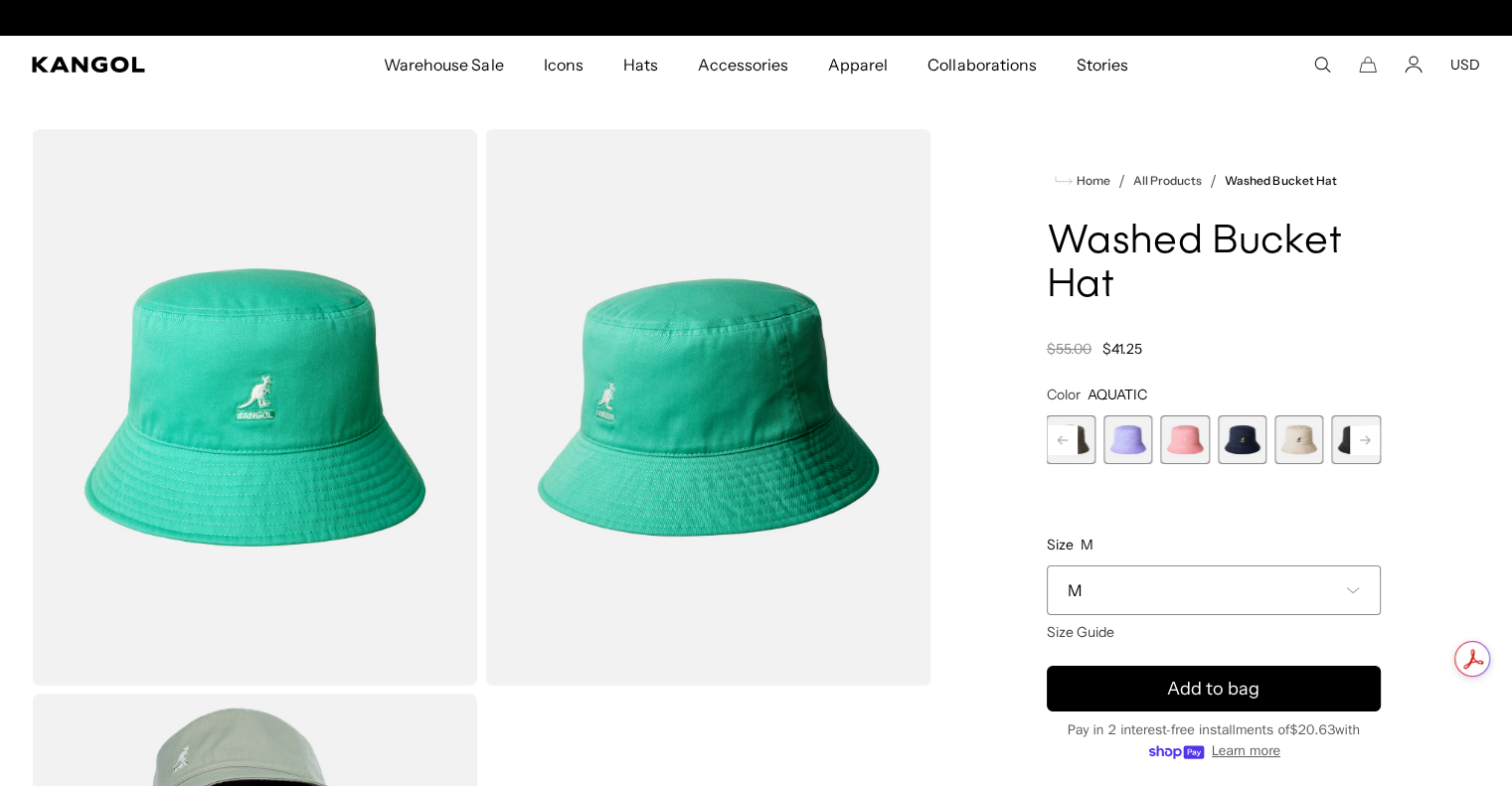 click 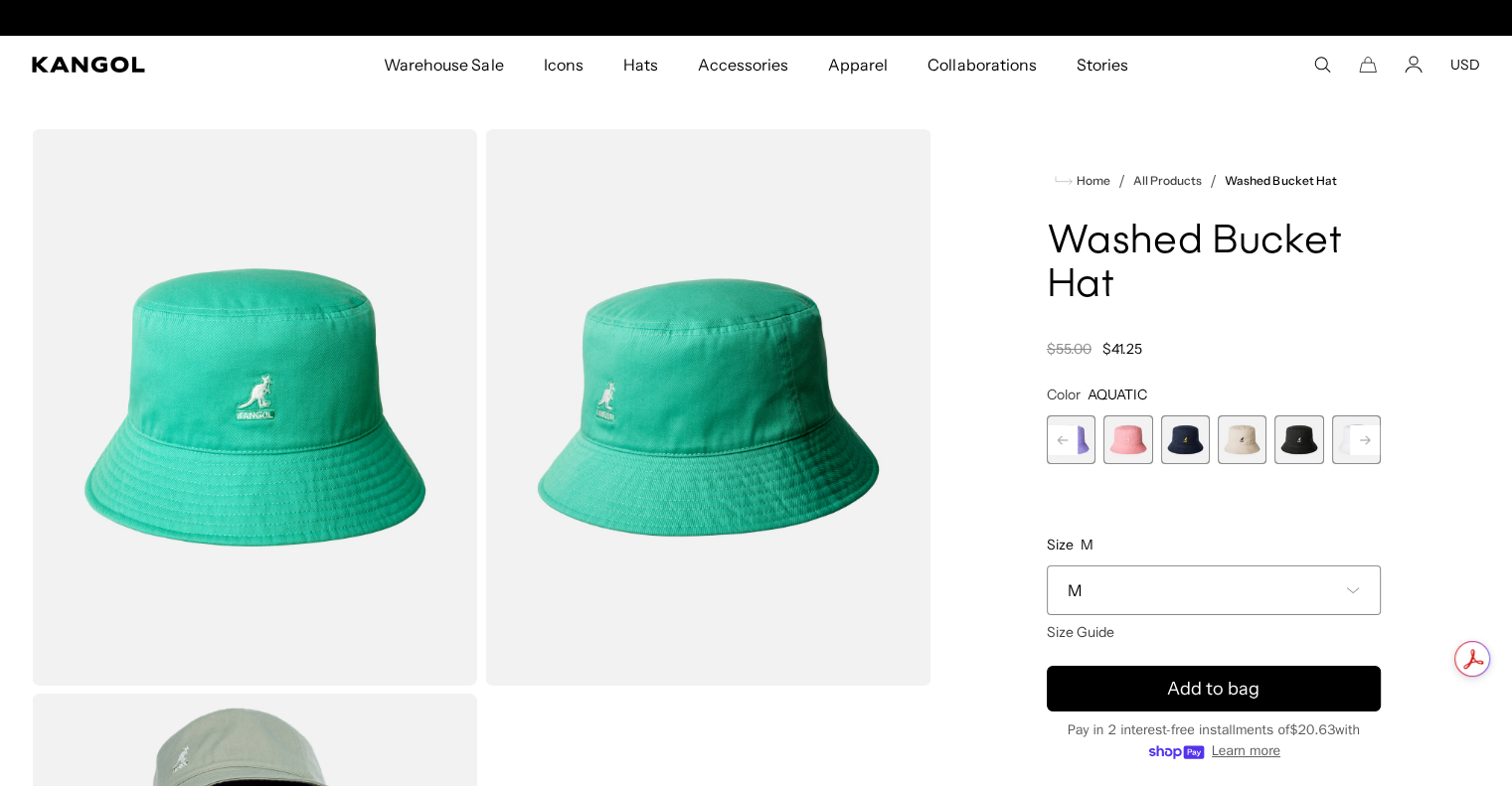 scroll, scrollTop: 0, scrollLeft: 0, axis: both 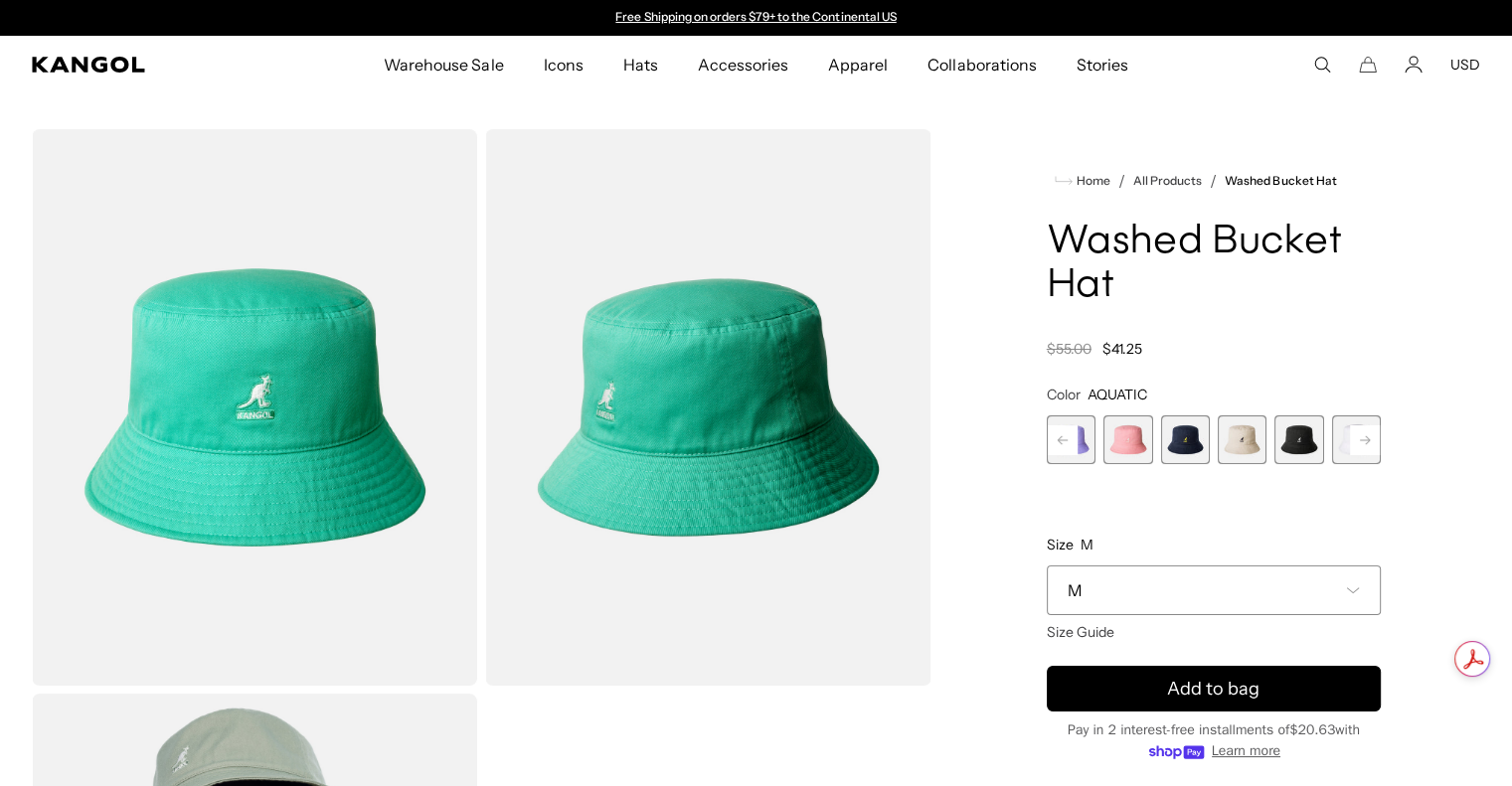click at bounding box center (1298, 439) 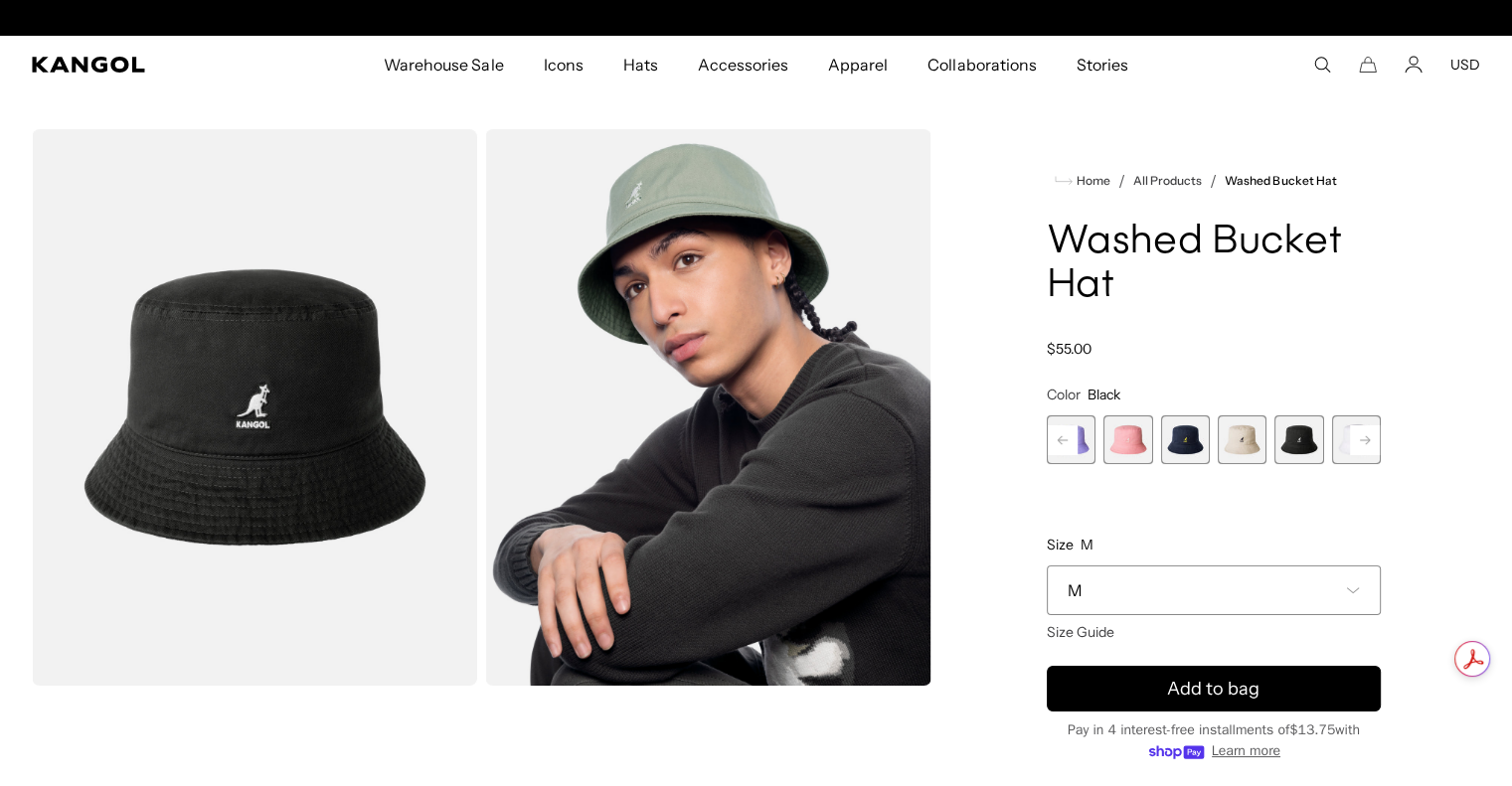 scroll, scrollTop: 0, scrollLeft: 410, axis: horizontal 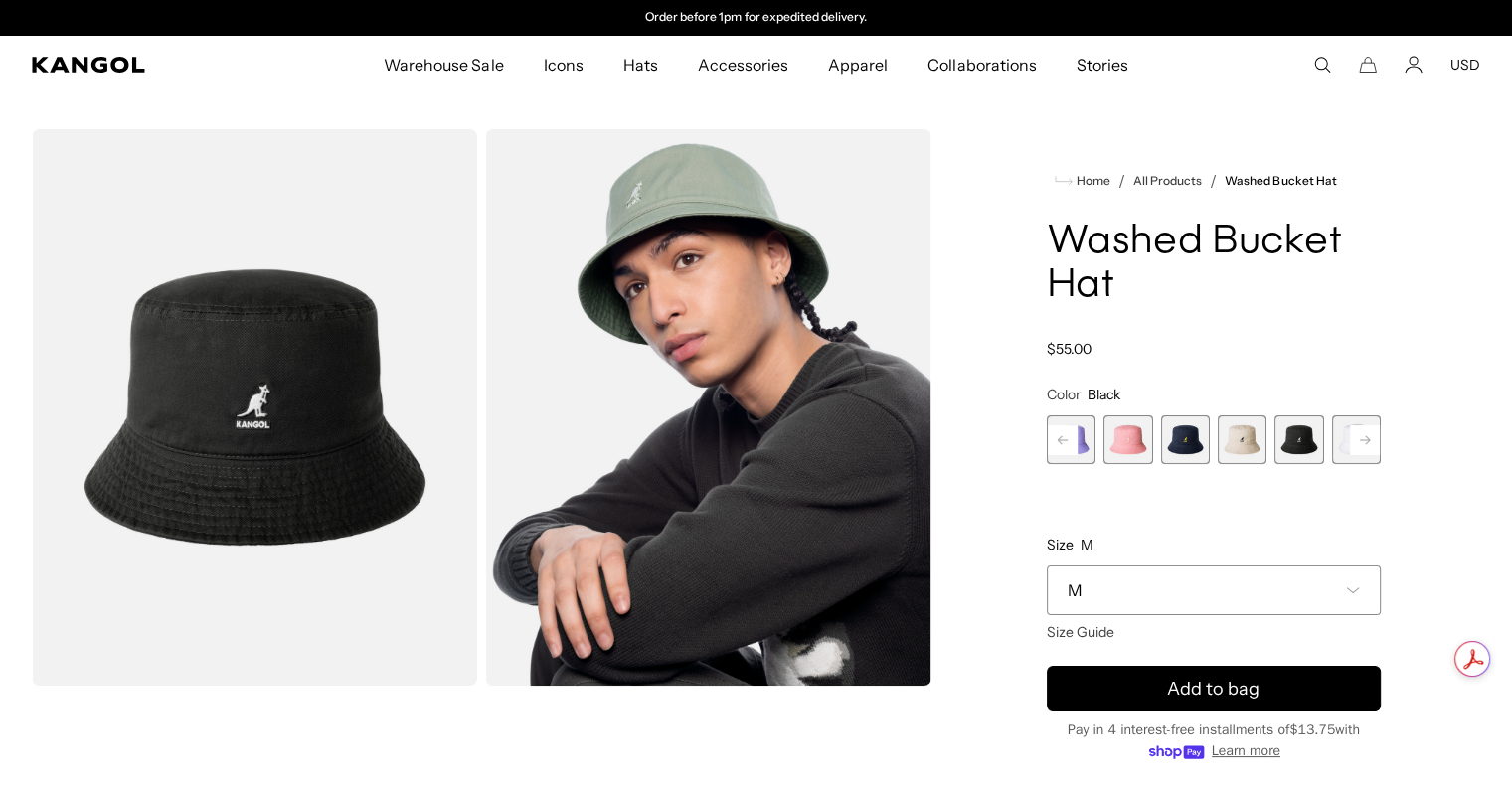 click at bounding box center [1184, 439] 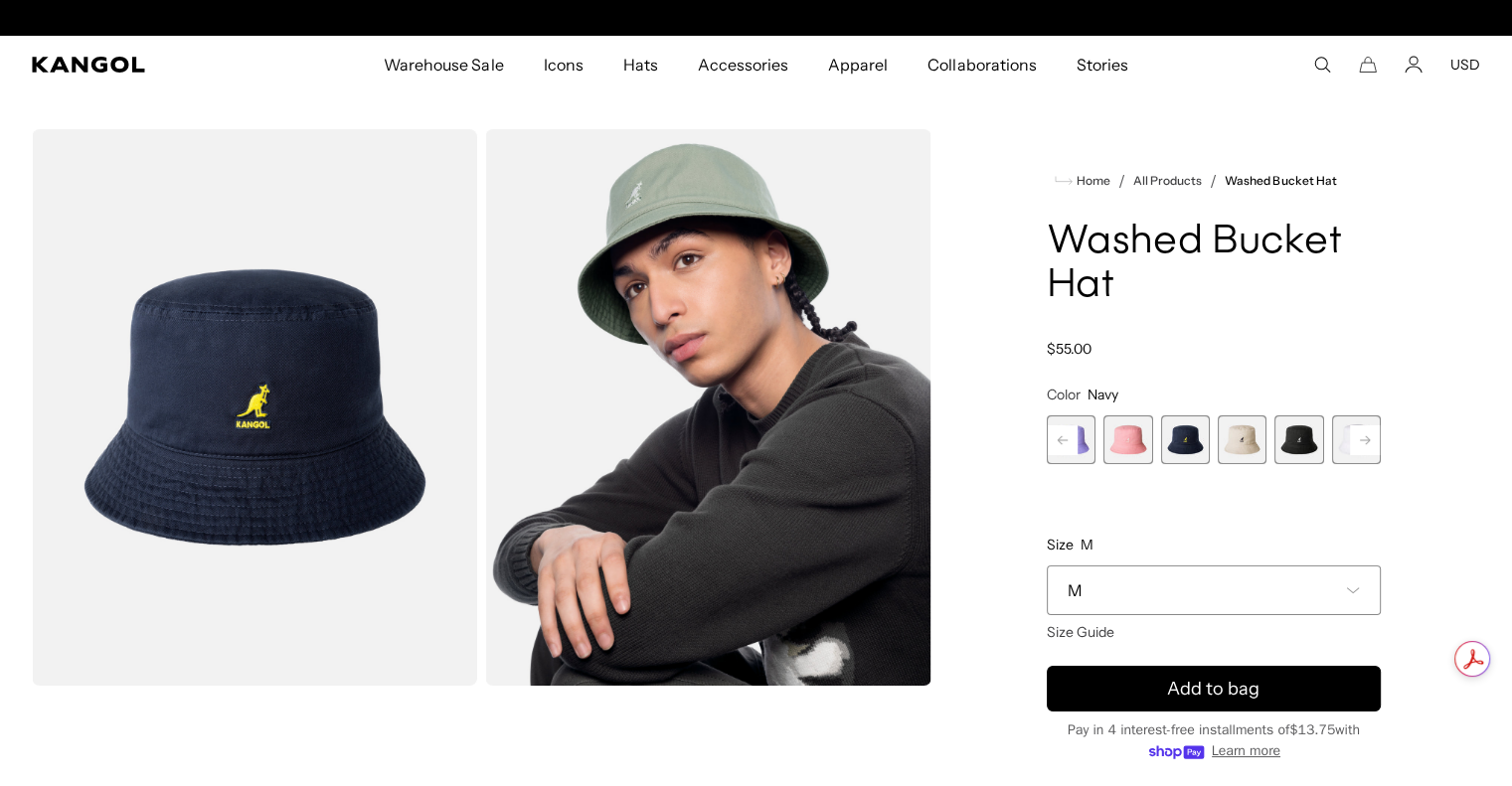 scroll, scrollTop: 353, scrollLeft: 0, axis: vertical 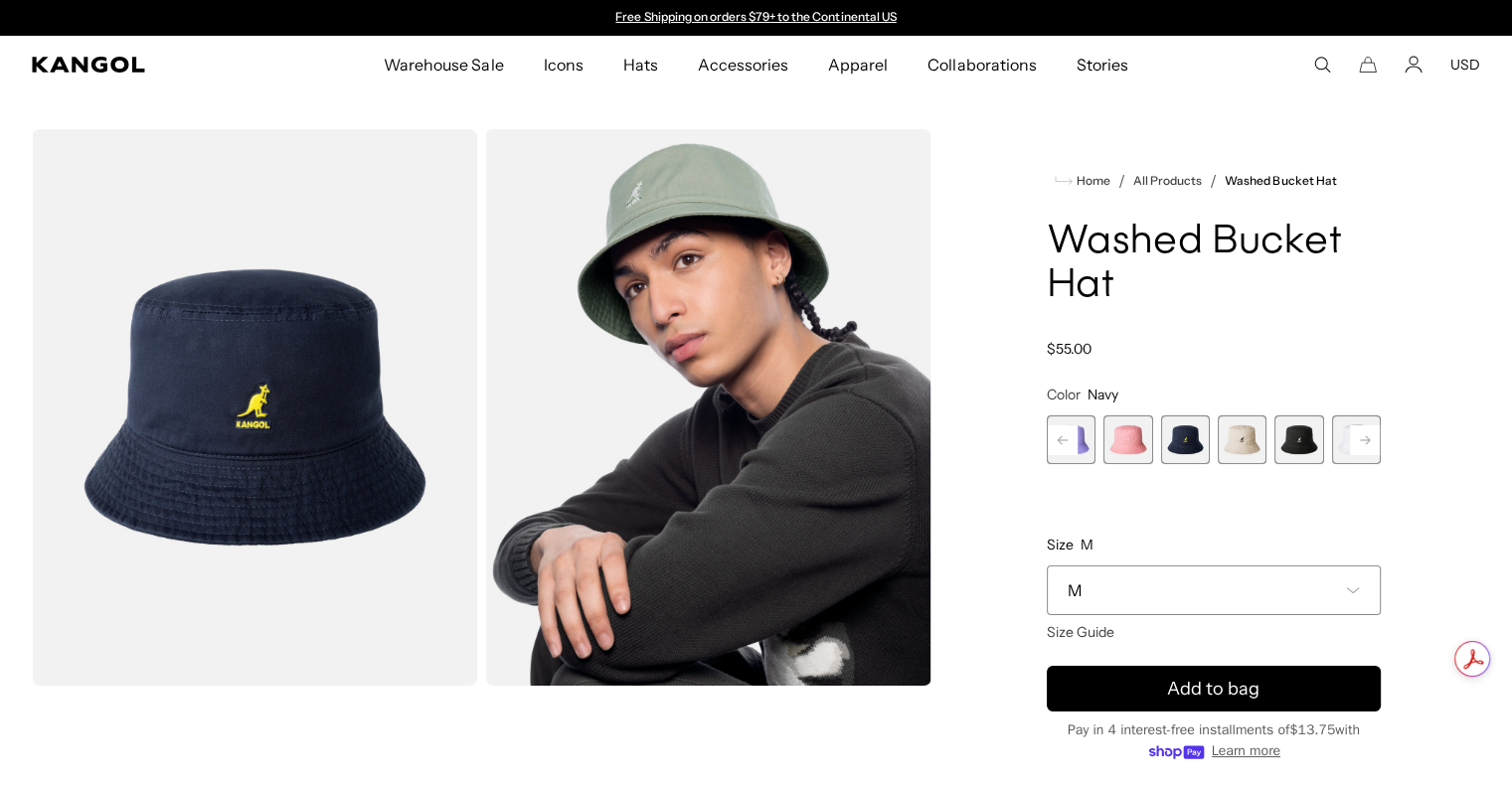 click 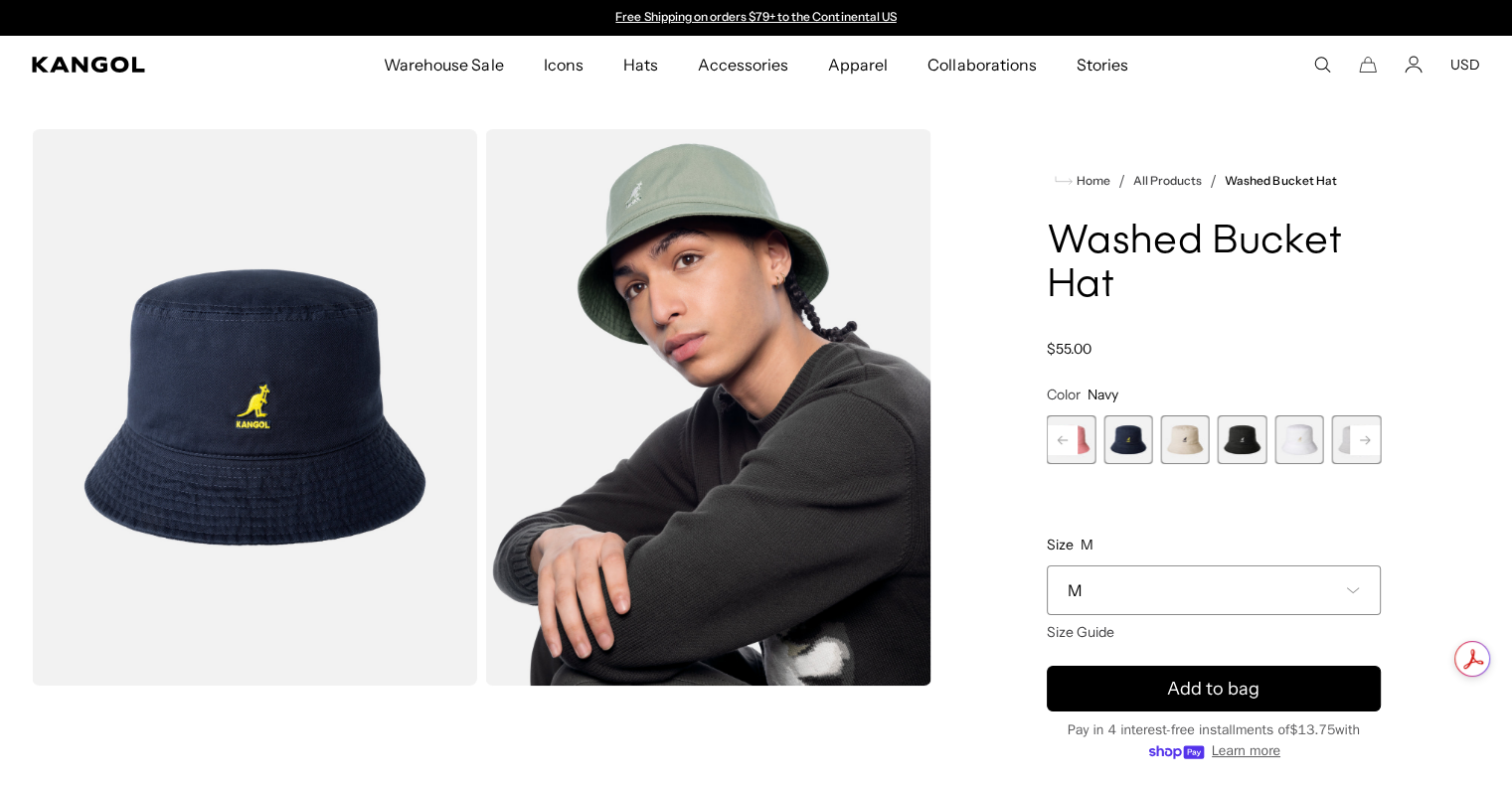 click 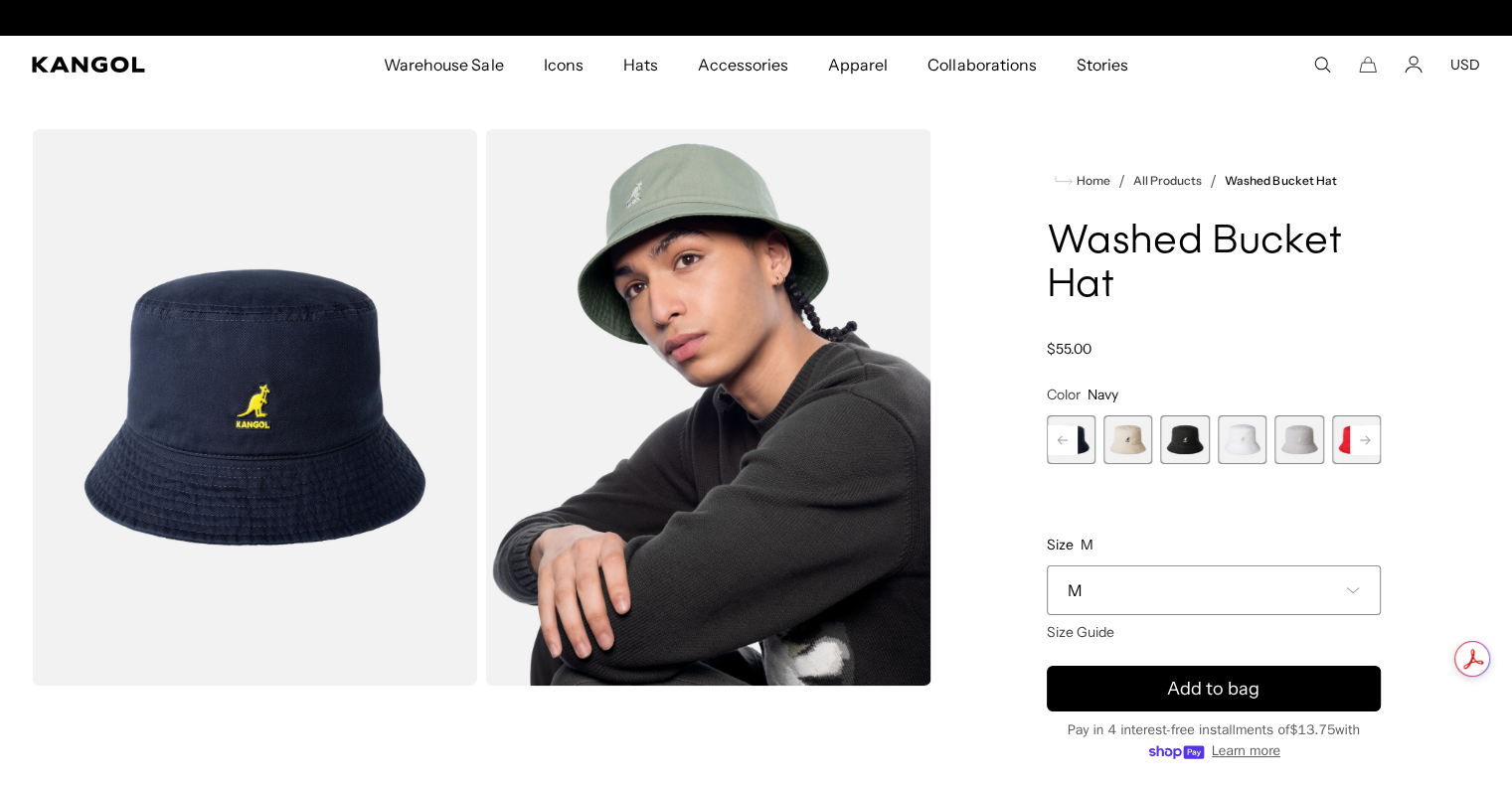click 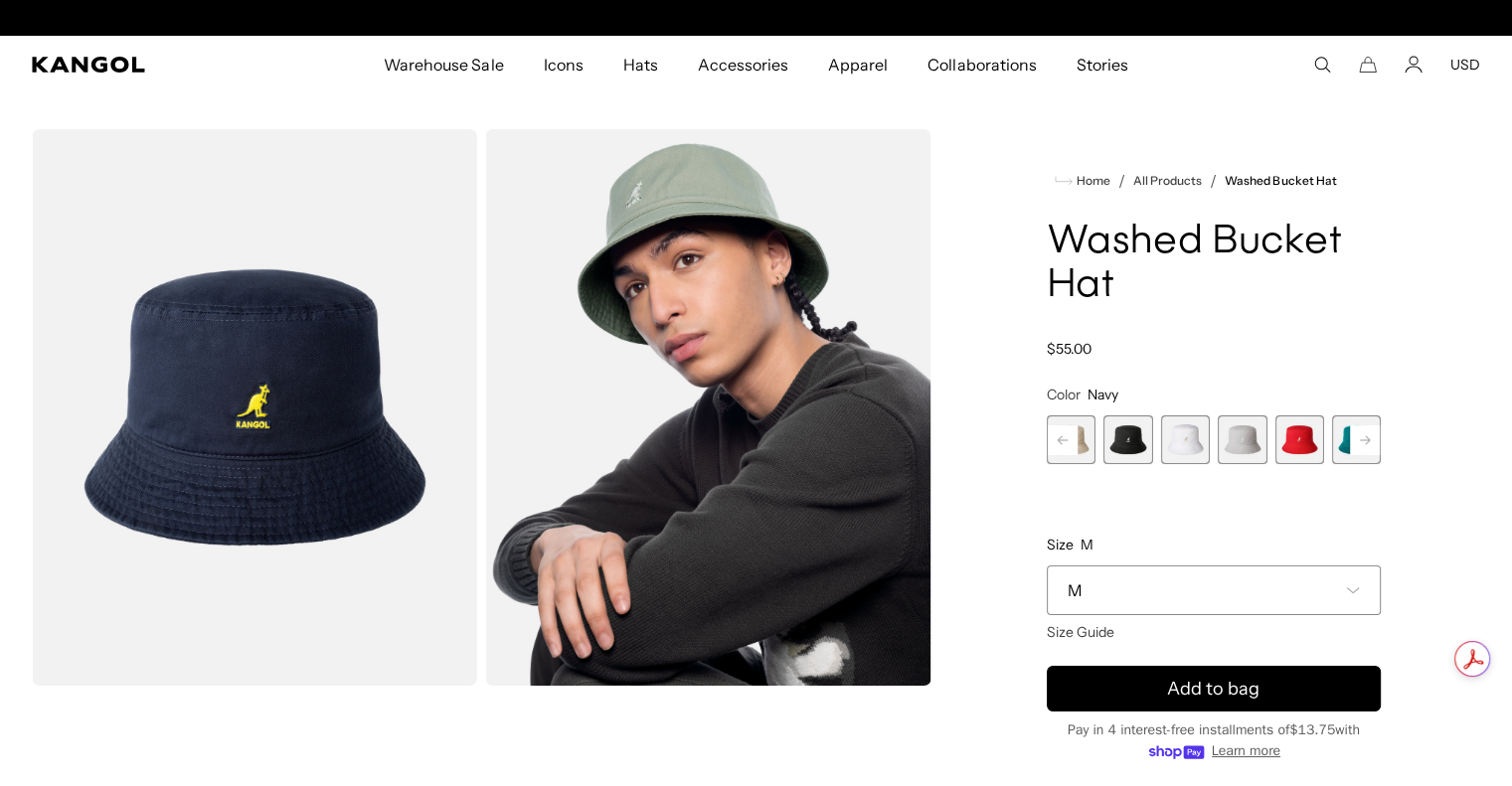 click 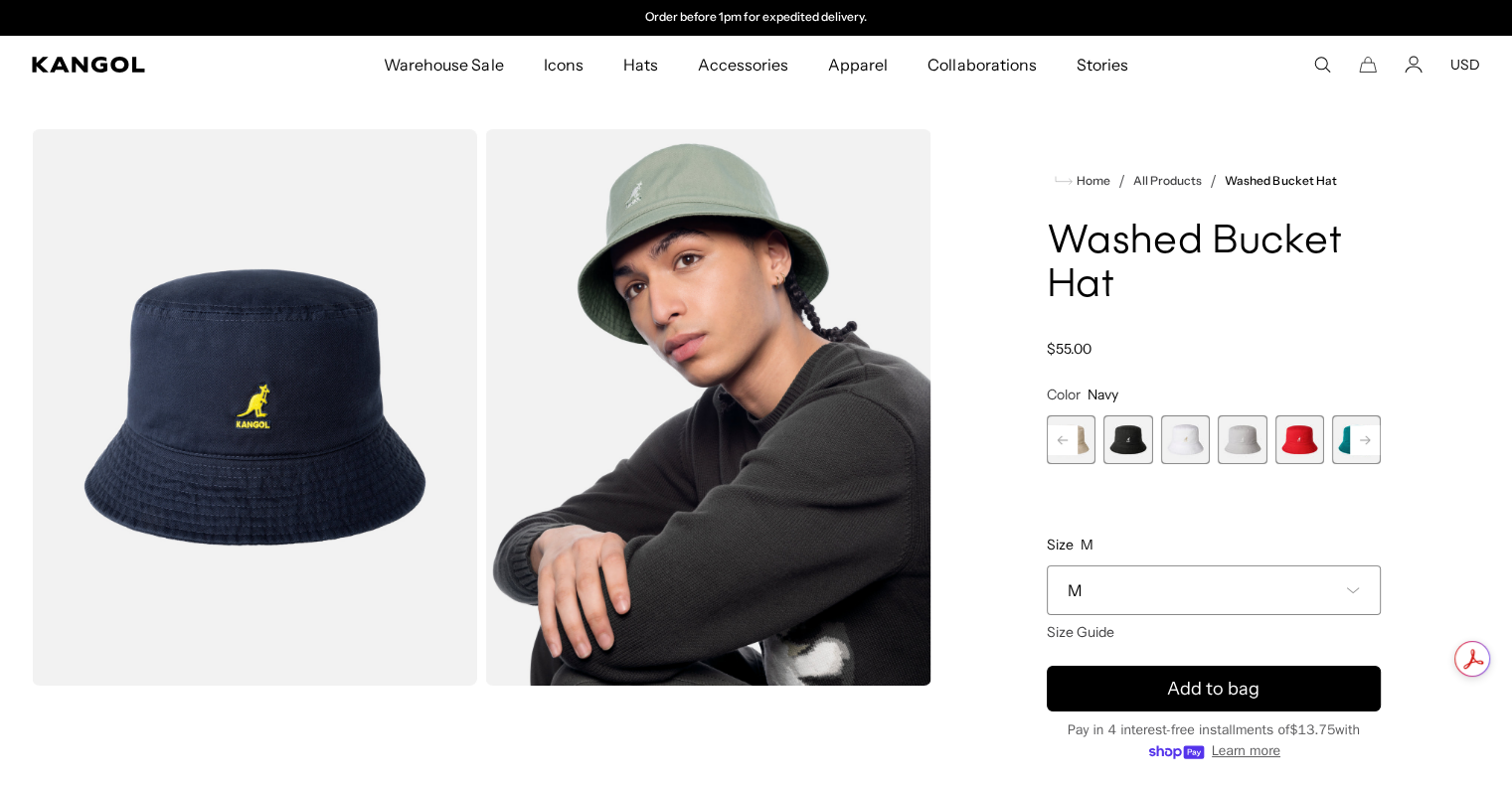 click on "Previous
Next
AQUATIC
Variant sold out or unavailable
SAGE GREEN
Variant sold out or unavailable
Smog
Variant sold out or unavailable
Iced Lilac
Variant sold out or unavailable
Pepto
Variant sold out or unavailable
Navy
Variant sold out or unavailable
Khaki" at bounding box center (1214, 439) 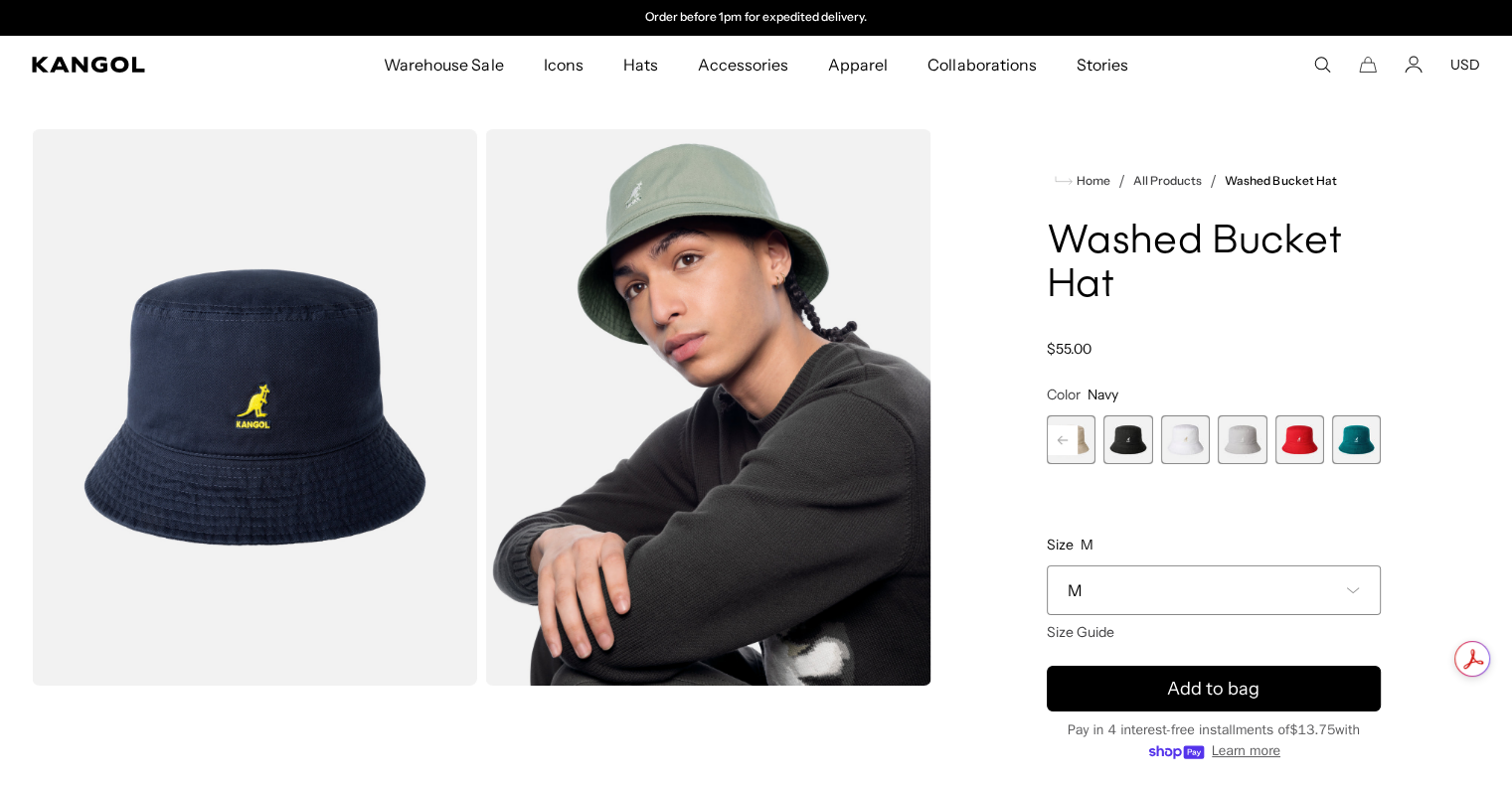 click at bounding box center (1356, 439) 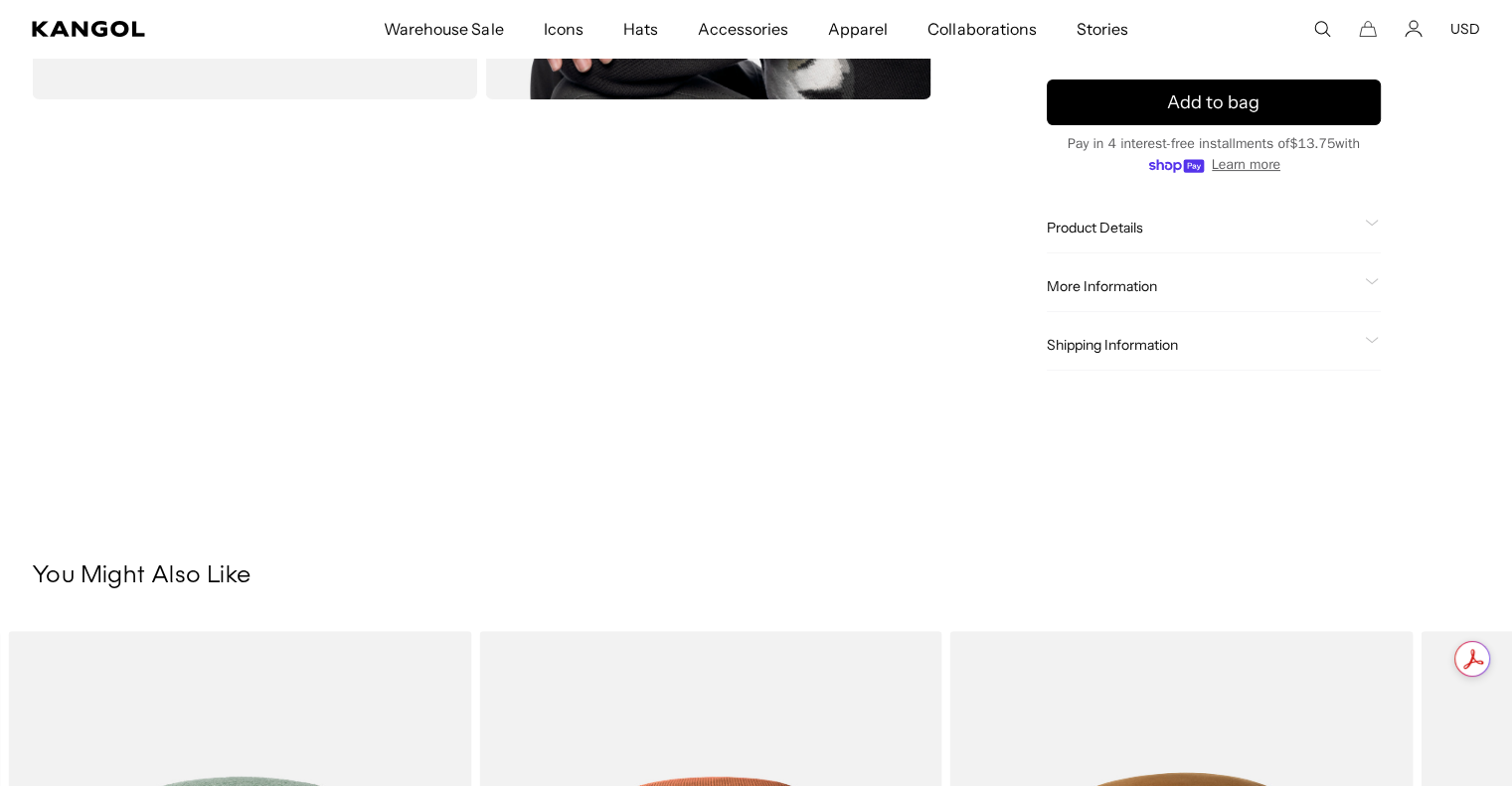 scroll, scrollTop: 596, scrollLeft: 0, axis: vertical 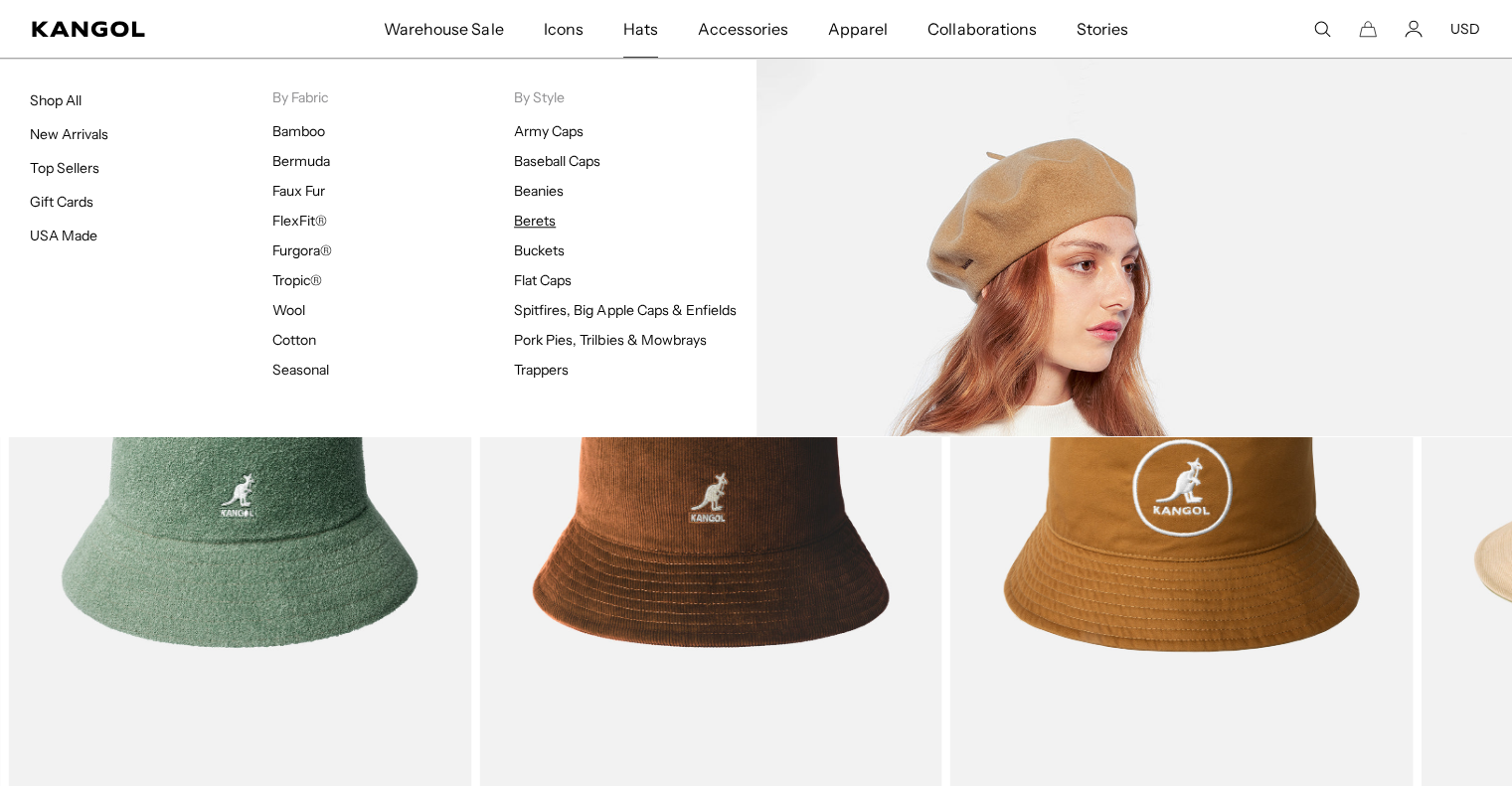 click on "Berets" at bounding box center [535, 221] 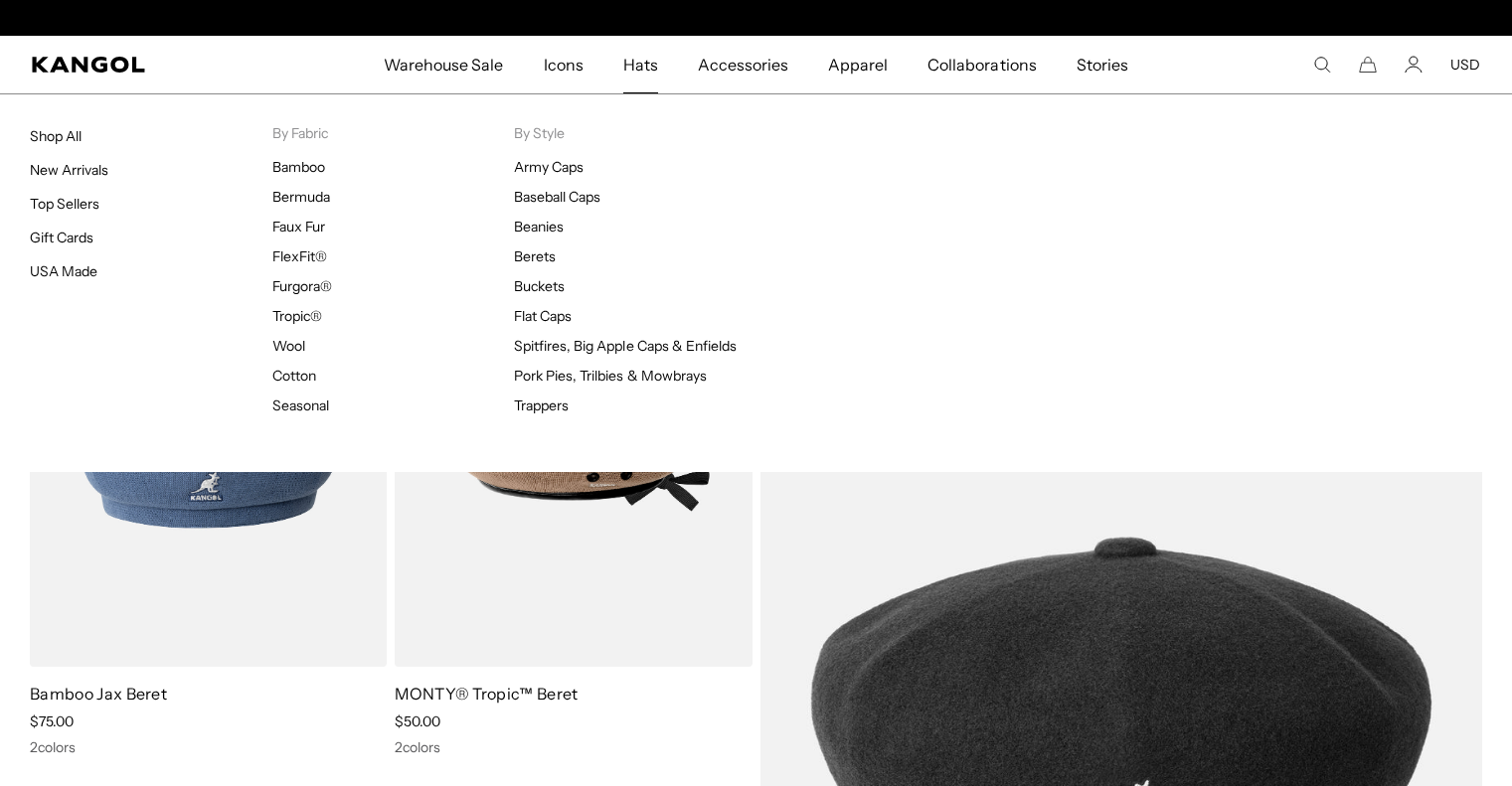 scroll, scrollTop: 0, scrollLeft: 0, axis: both 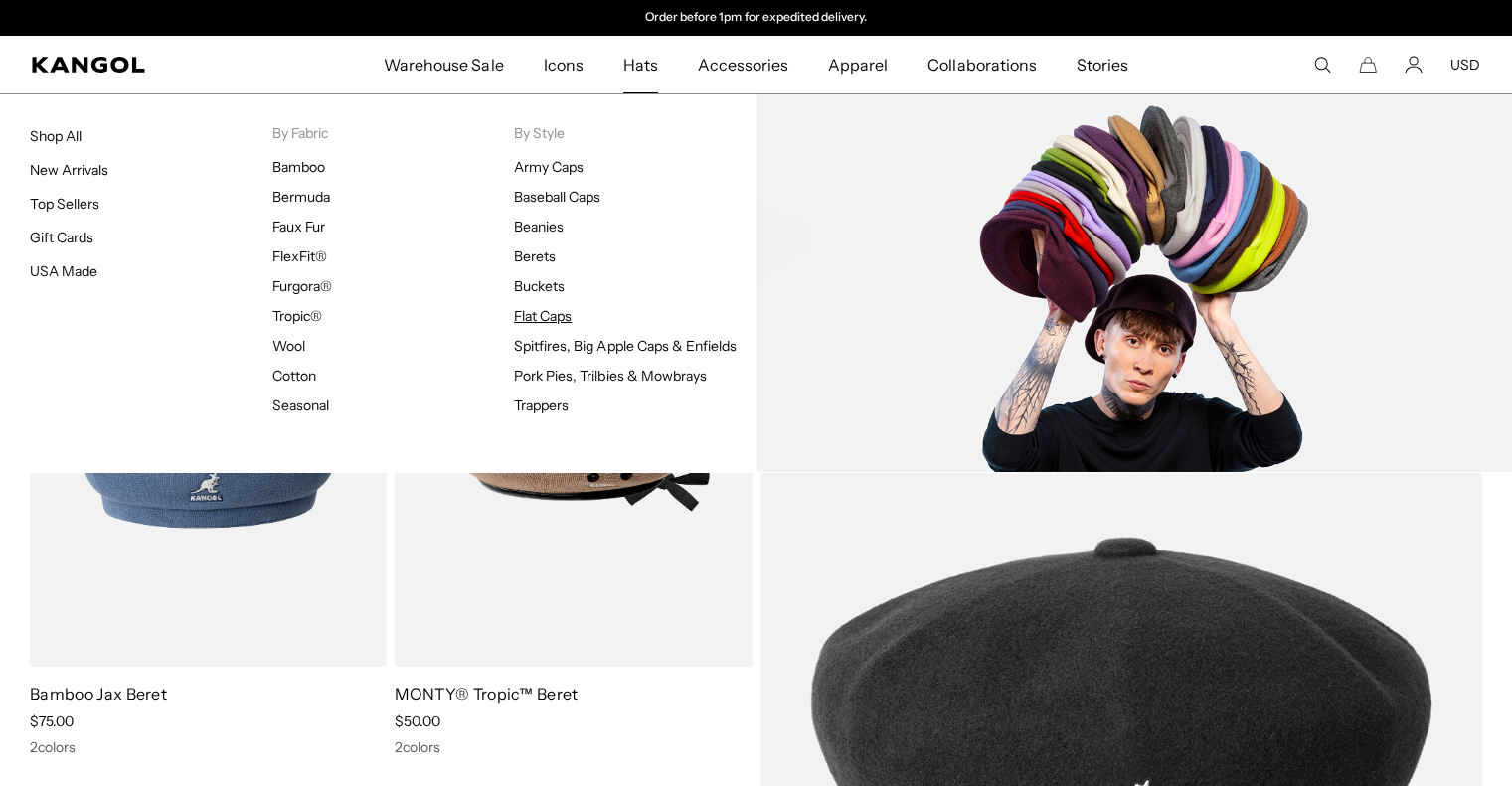 click on "Flat Caps" at bounding box center [543, 316] 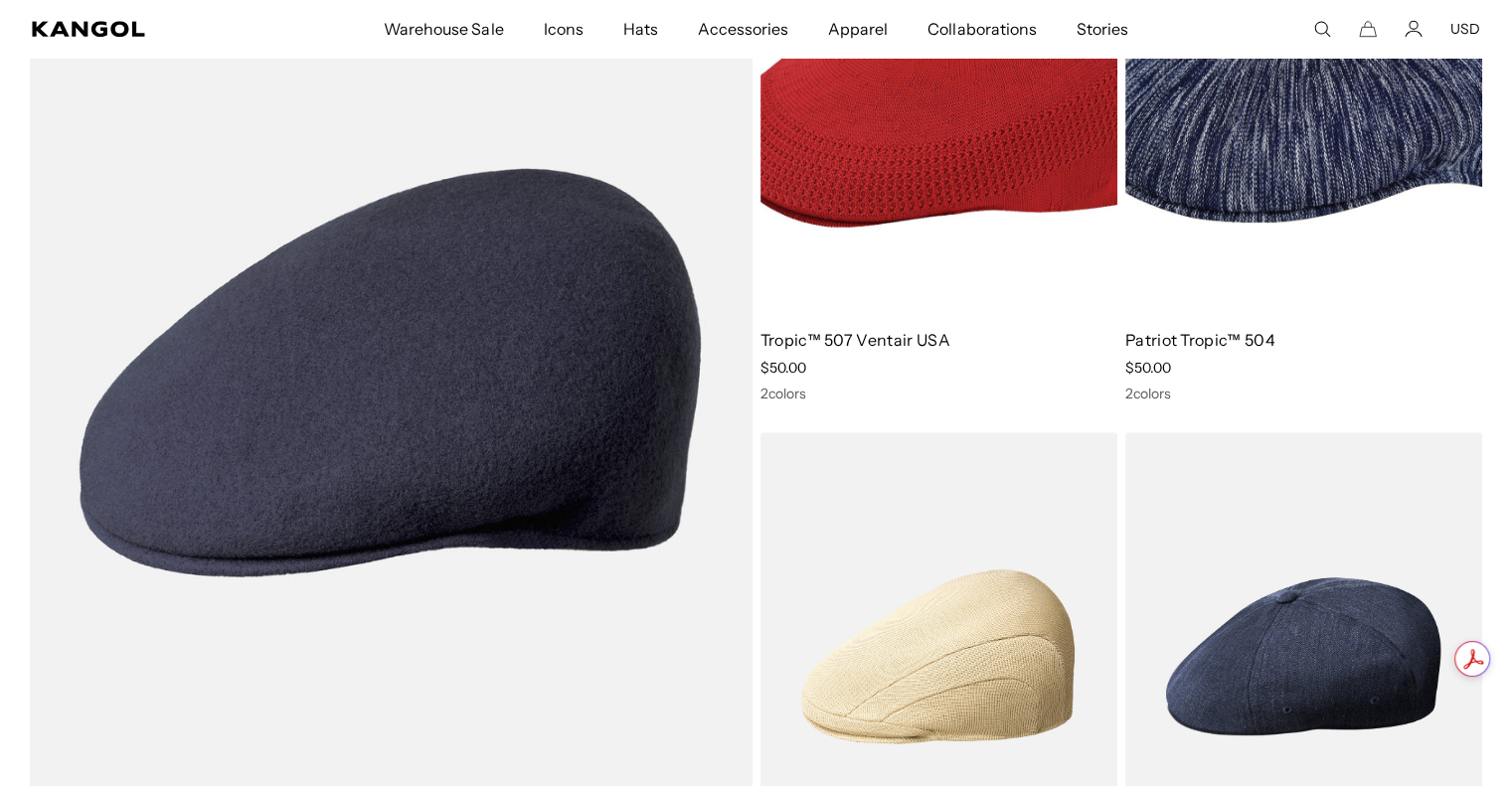 scroll, scrollTop: 1518, scrollLeft: 0, axis: vertical 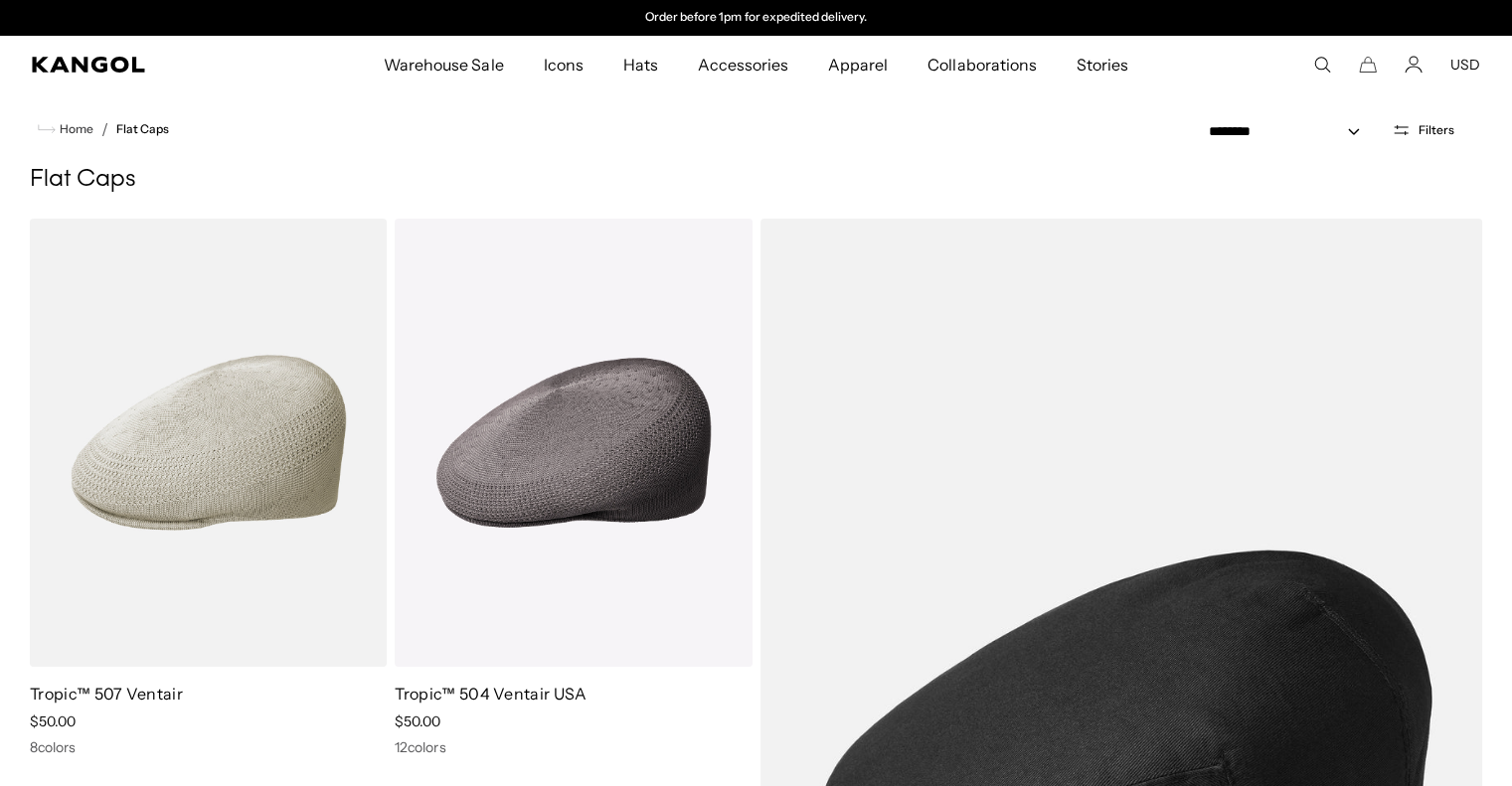 click on "Warehouse Sale
Warehouse Sale
Limited Time: Select Spring Styles on Sale
Sale Hats
Sale Accessories
Icons
Icons" at bounding box center [756, 65] 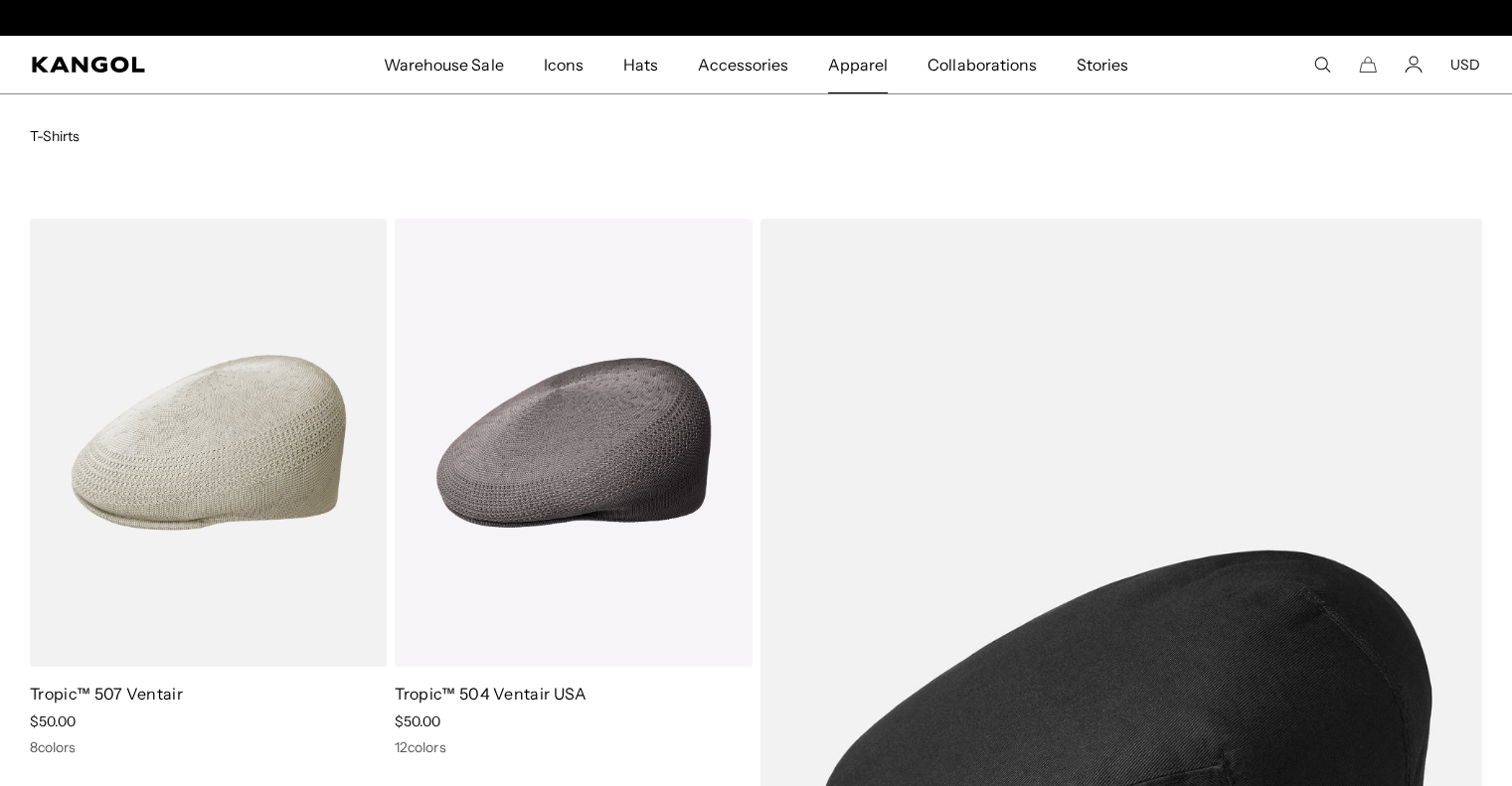 scroll, scrollTop: 0, scrollLeft: 0, axis: both 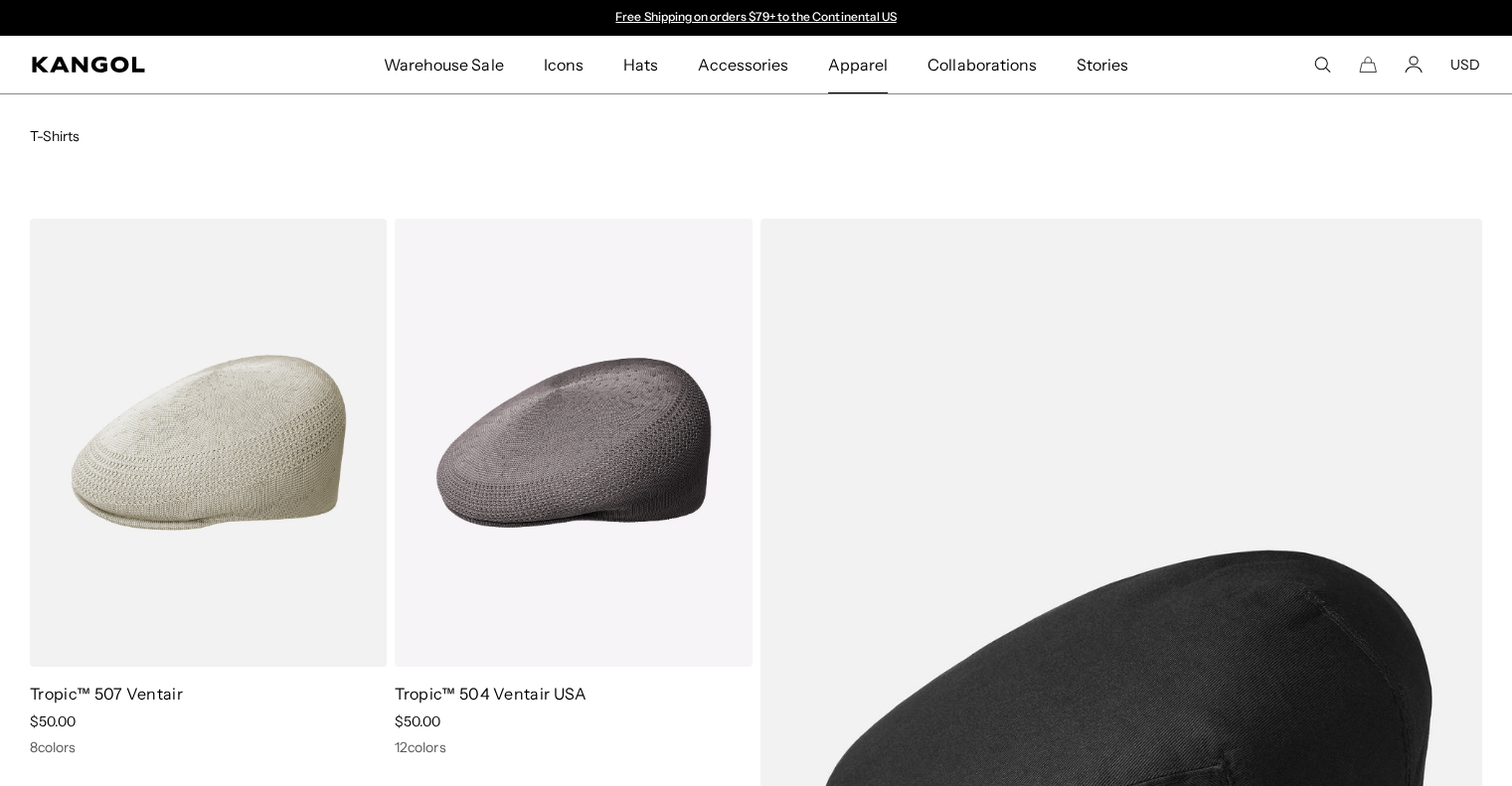 click on "Apparel" at bounding box center (858, 65) 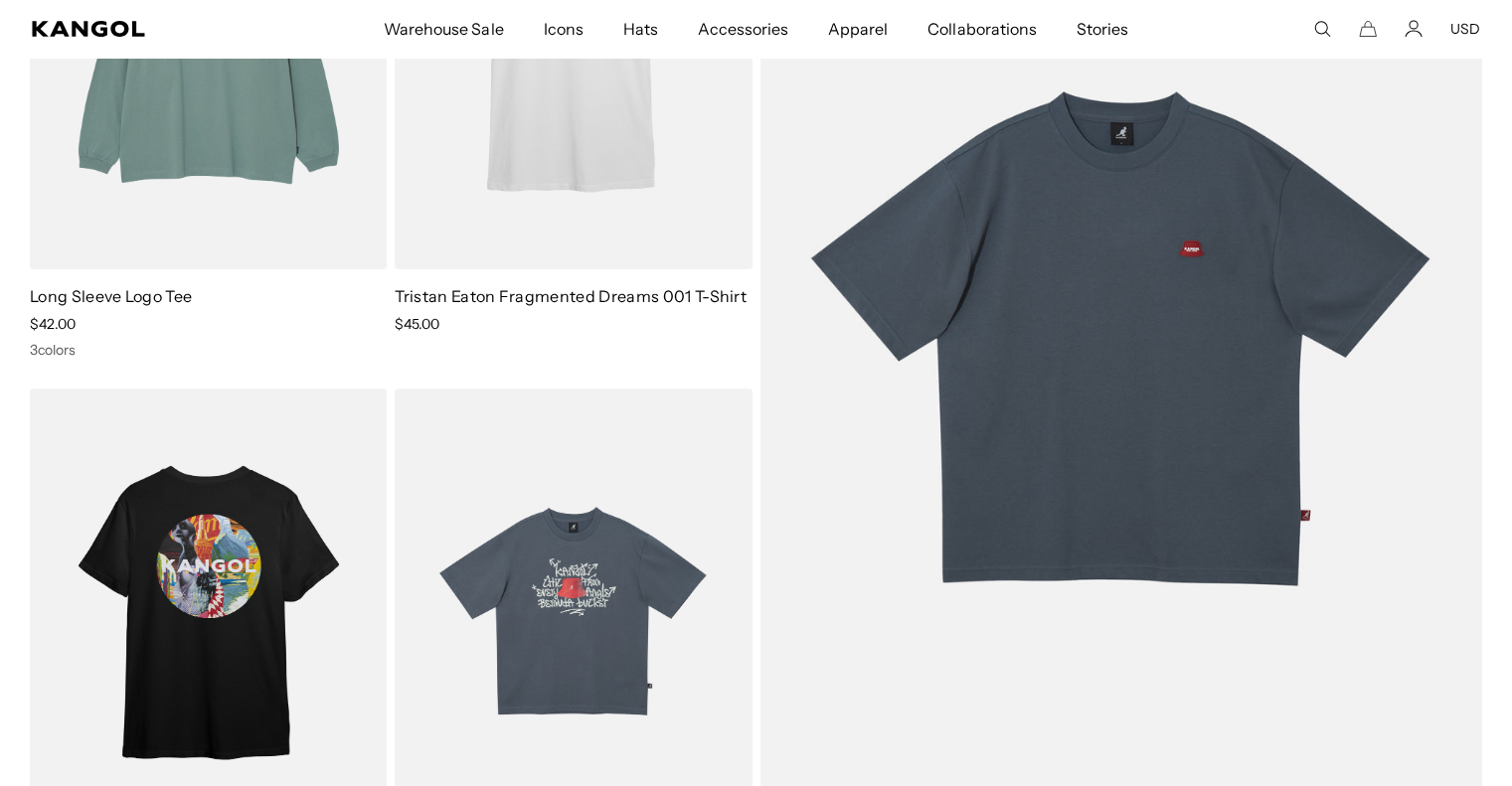 scroll, scrollTop: 696, scrollLeft: 0, axis: vertical 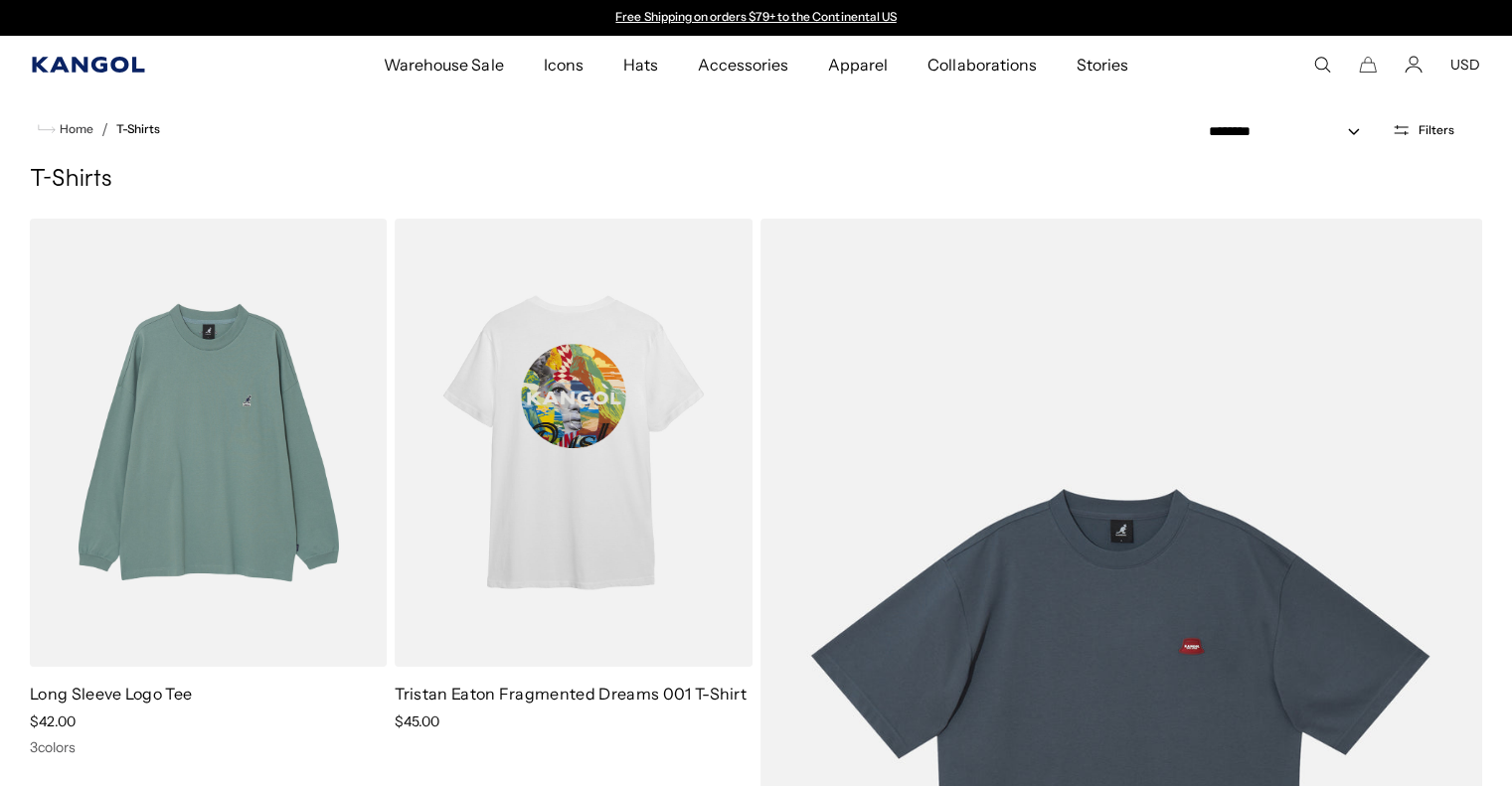 click 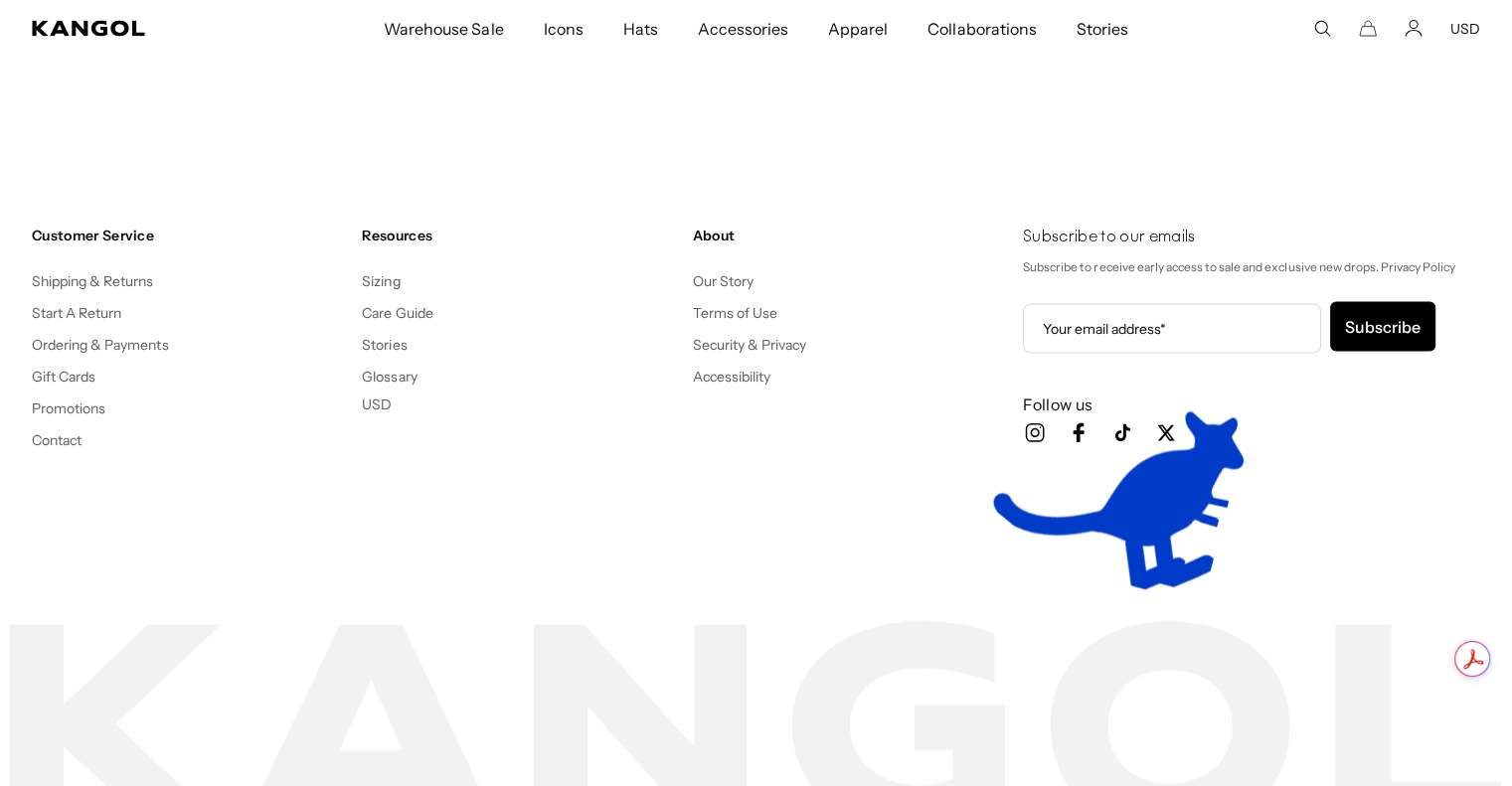 scroll, scrollTop: 4362, scrollLeft: 0, axis: vertical 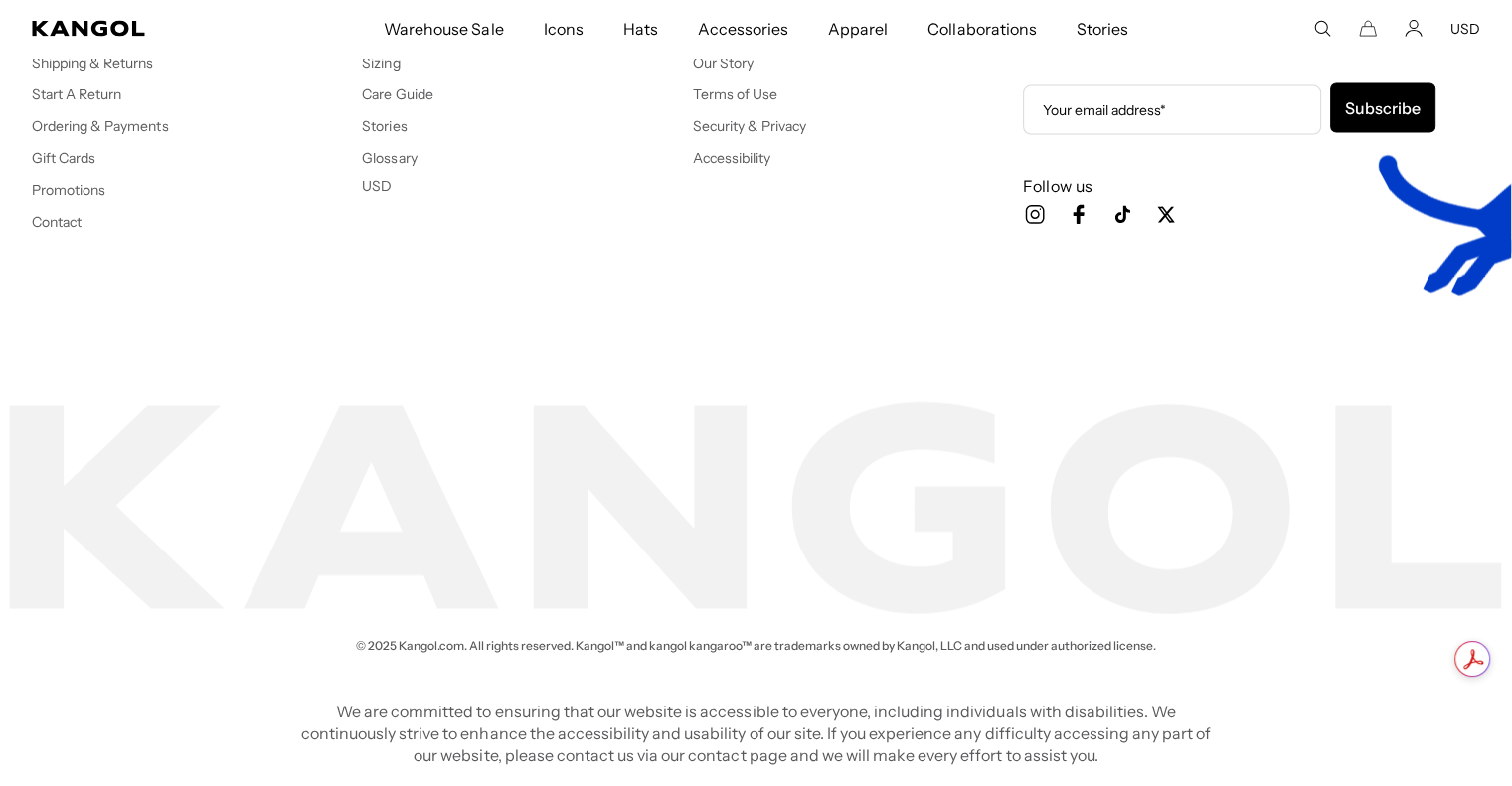 drag, startPoint x: 0, startPoint y: 0, endPoint x: 1526, endPoint y: 763, distance: 1706.1199 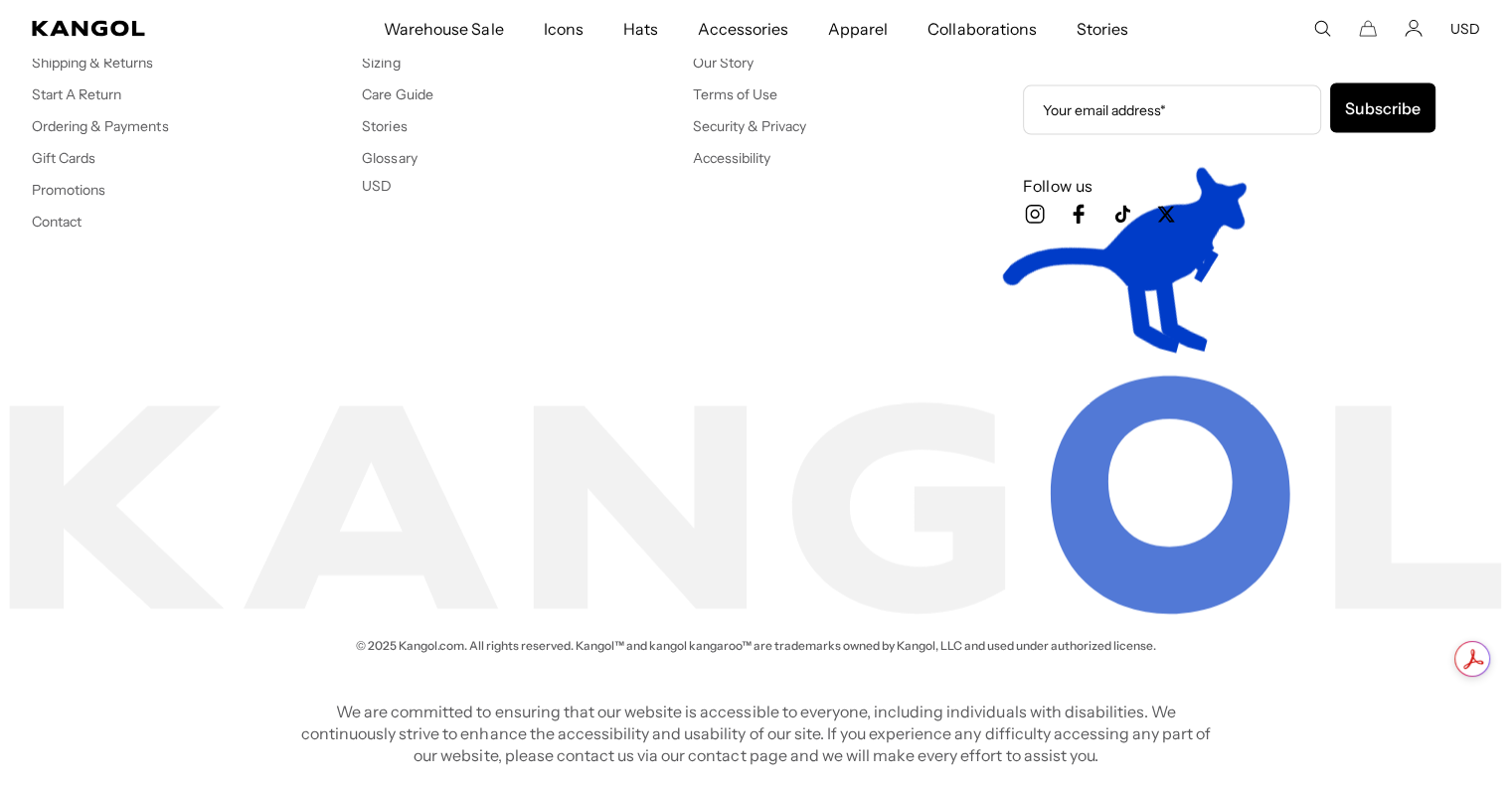 scroll, scrollTop: 4248, scrollLeft: 0, axis: vertical 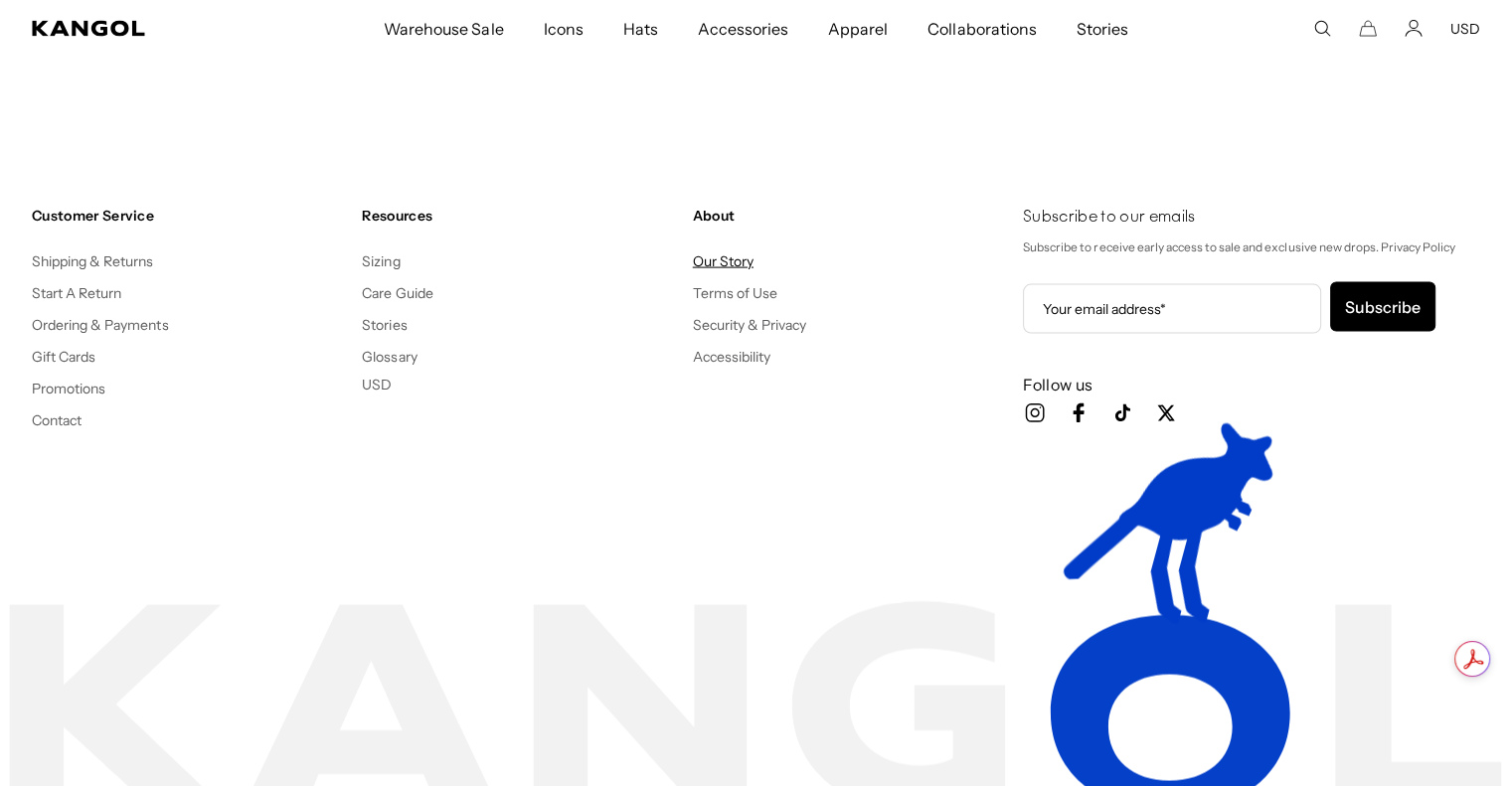 click on "Our Story" at bounding box center [723, 261] 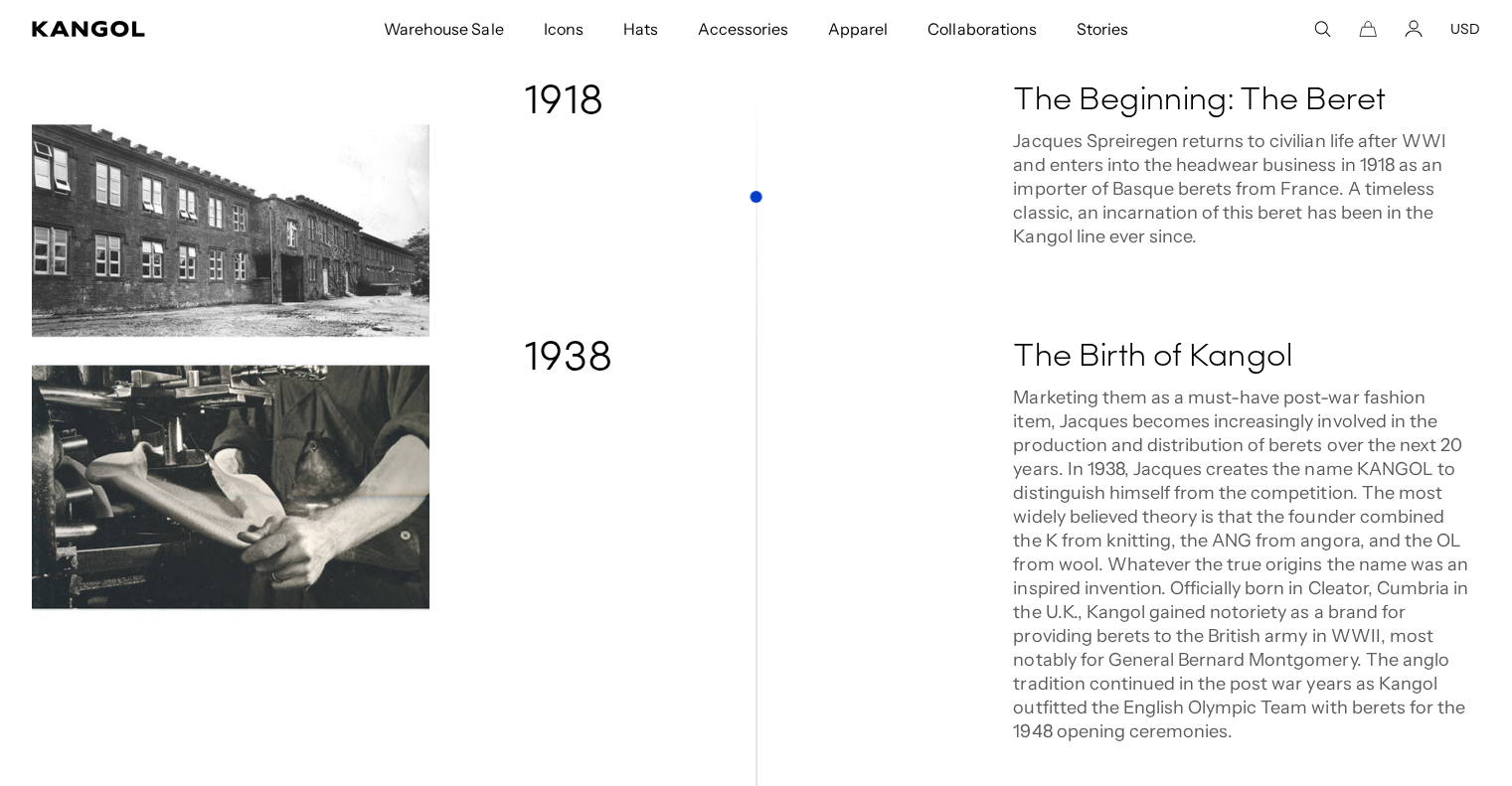 scroll, scrollTop: 696, scrollLeft: 0, axis: vertical 